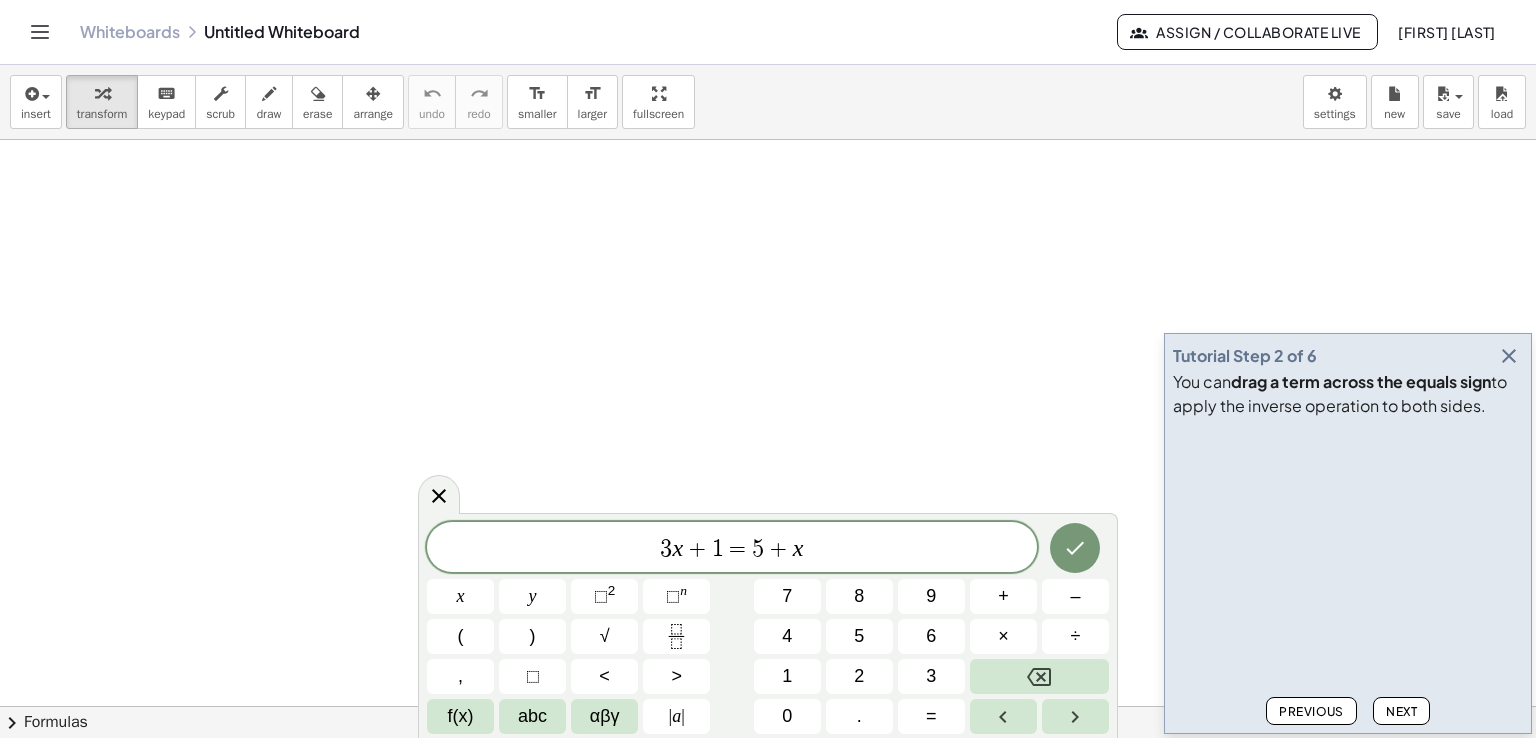 scroll, scrollTop: 0, scrollLeft: 0, axis: both 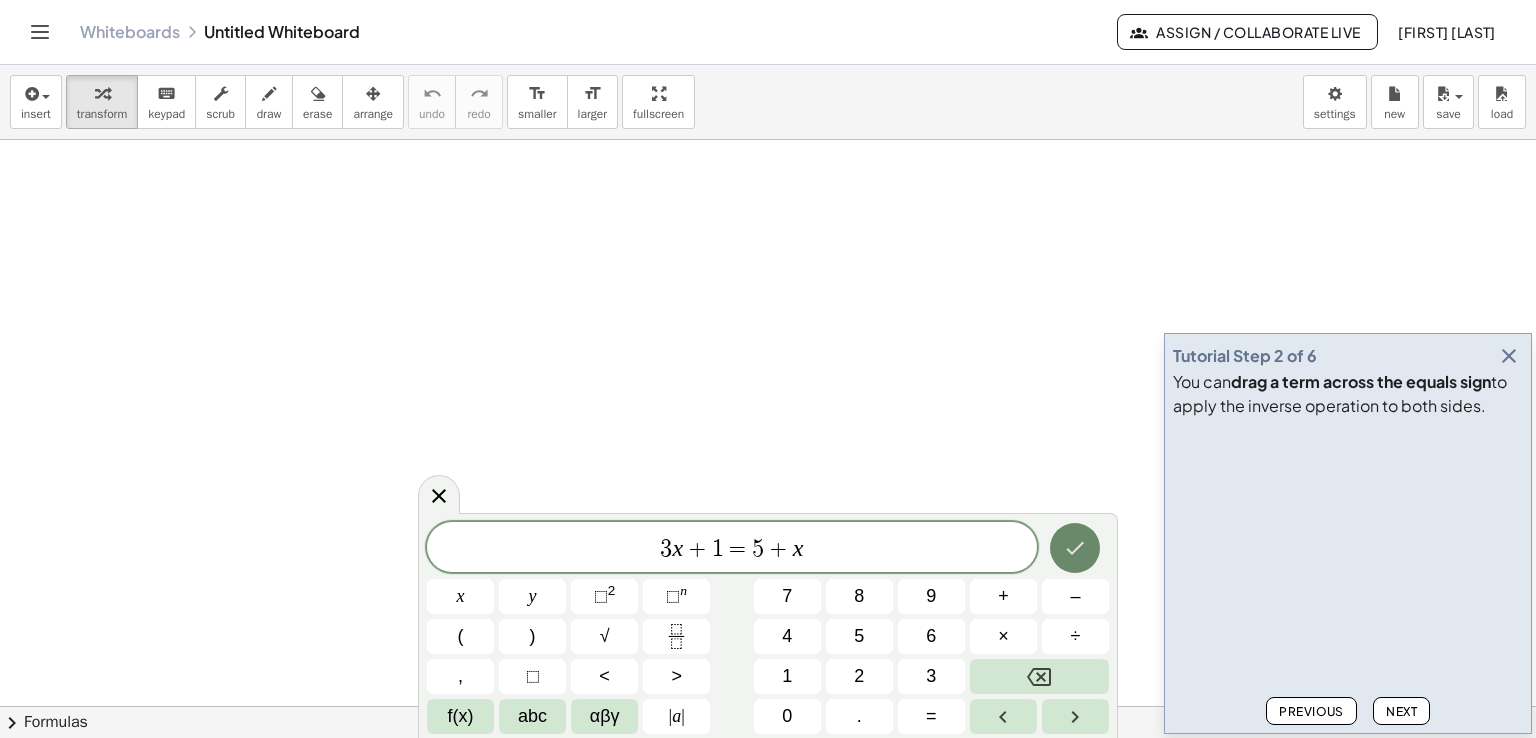 click 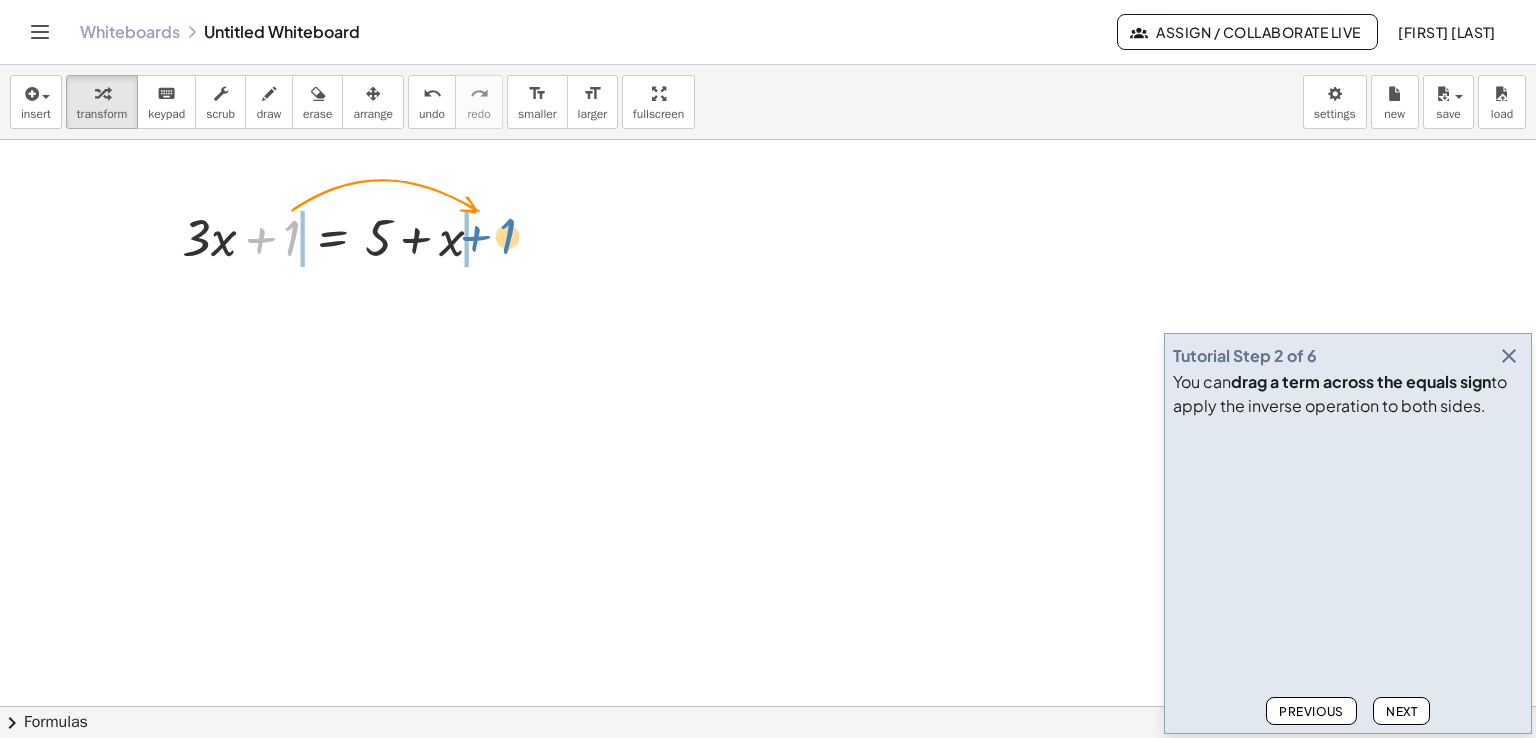 drag, startPoint x: 287, startPoint y: 236, endPoint x: 502, endPoint y: 239, distance: 215.02094 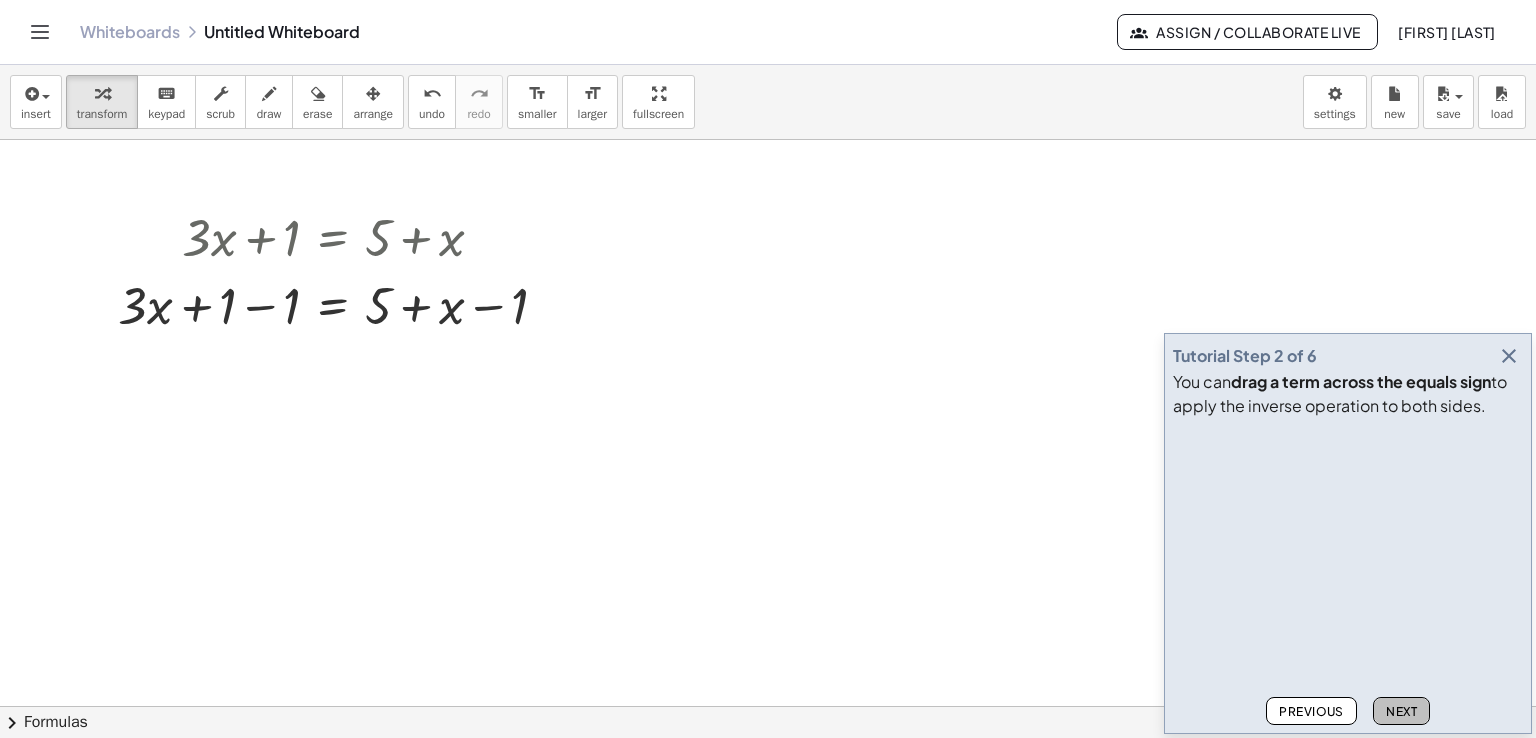 click on "Next" 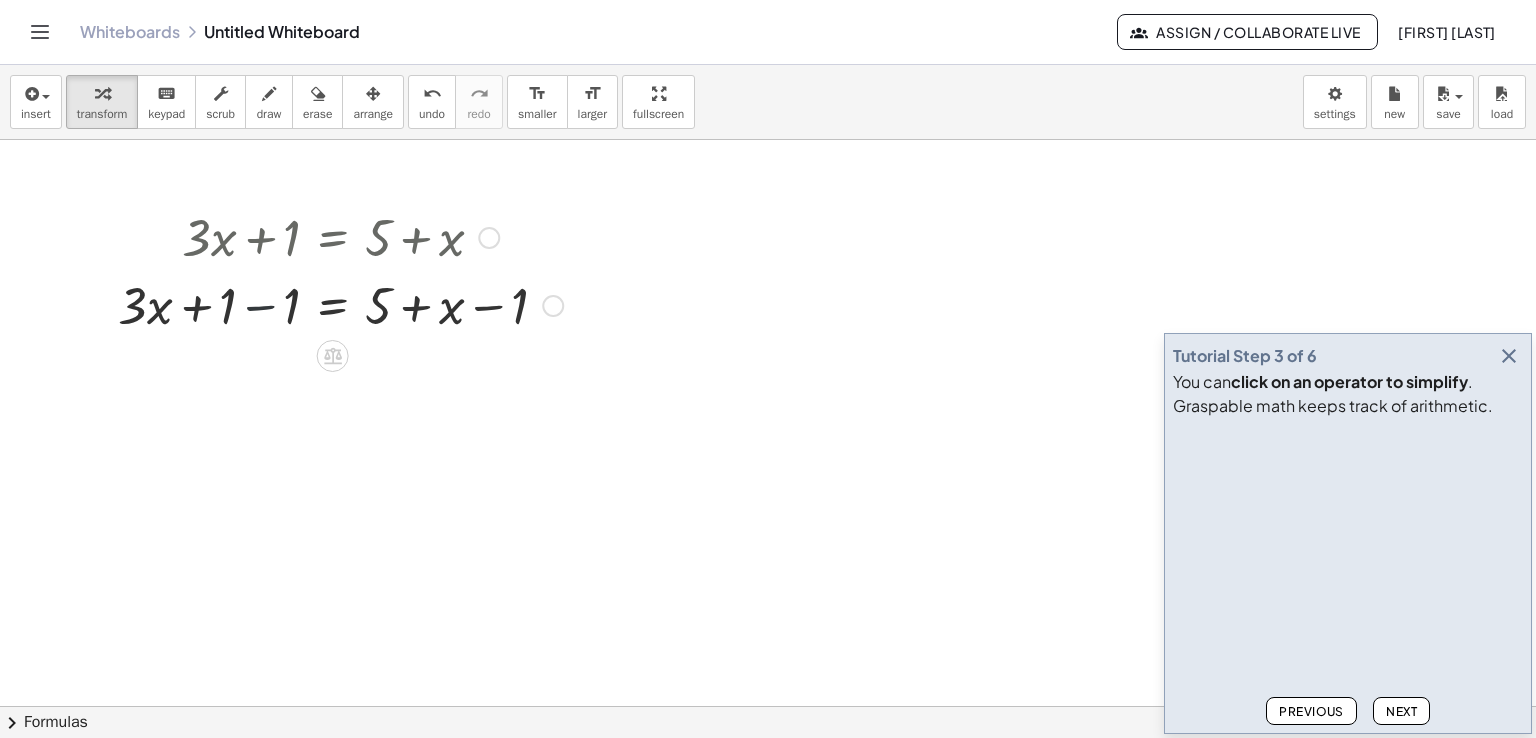 click at bounding box center (340, 304) 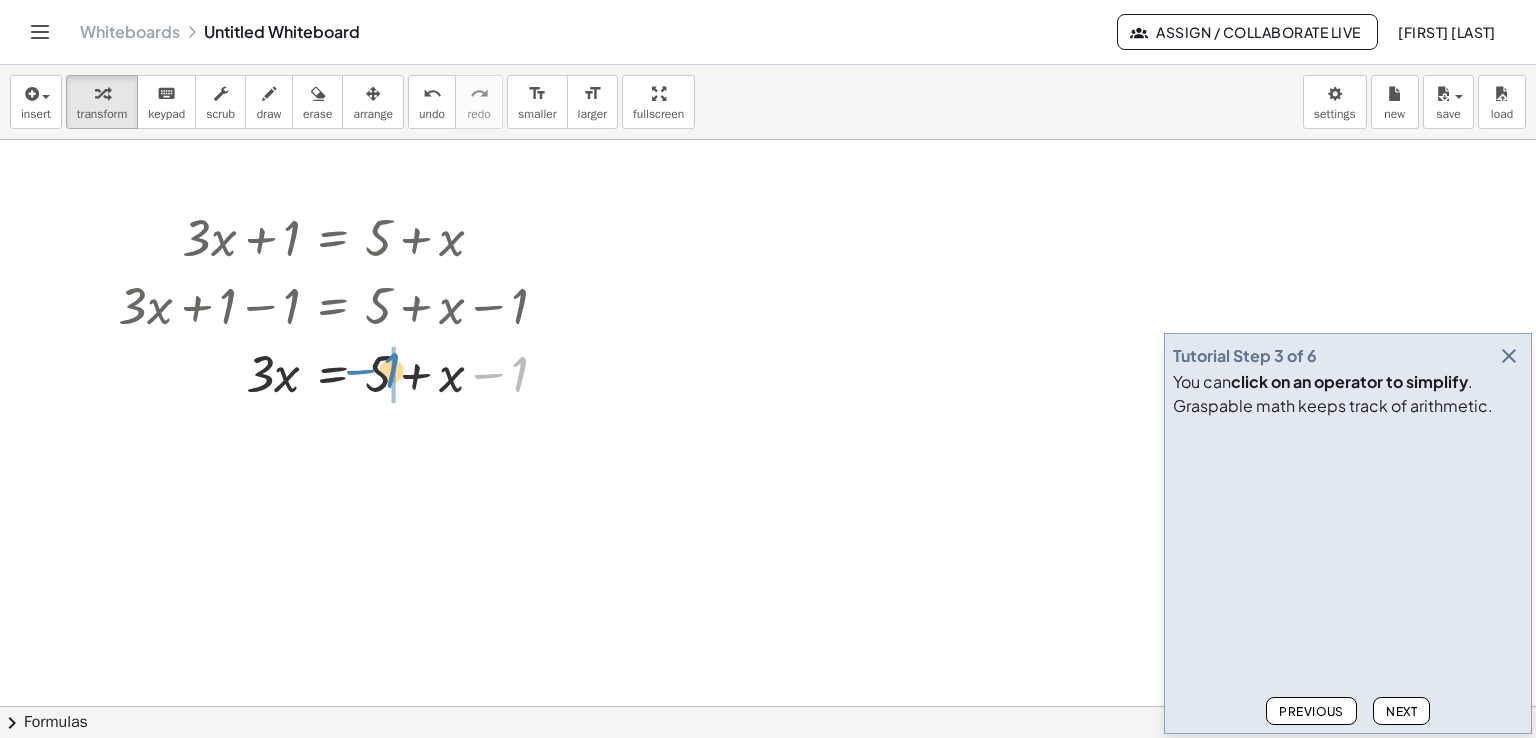 drag, startPoint x: 520, startPoint y: 379, endPoint x: 392, endPoint y: 375, distance: 128.06248 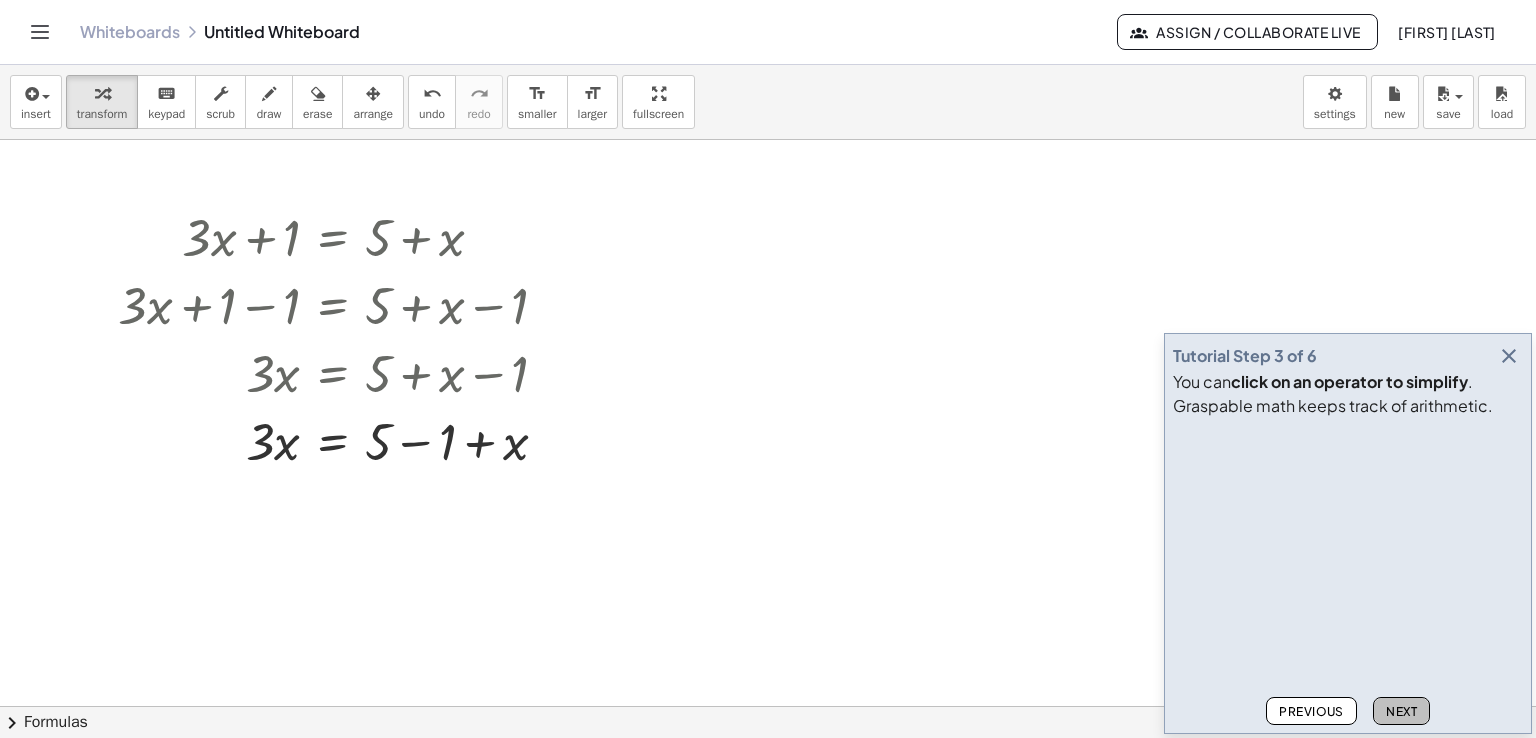 click on "Next" 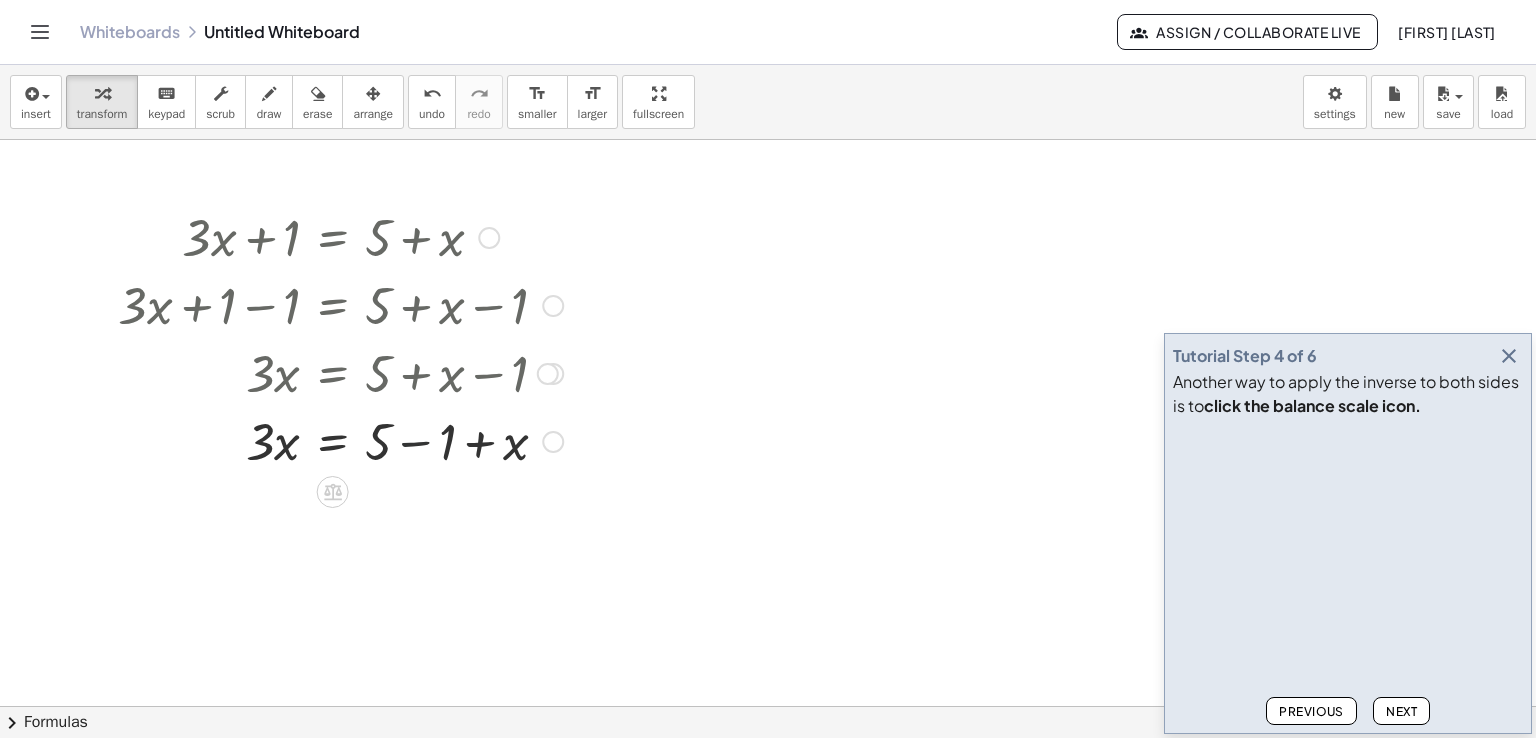 click at bounding box center [340, 440] 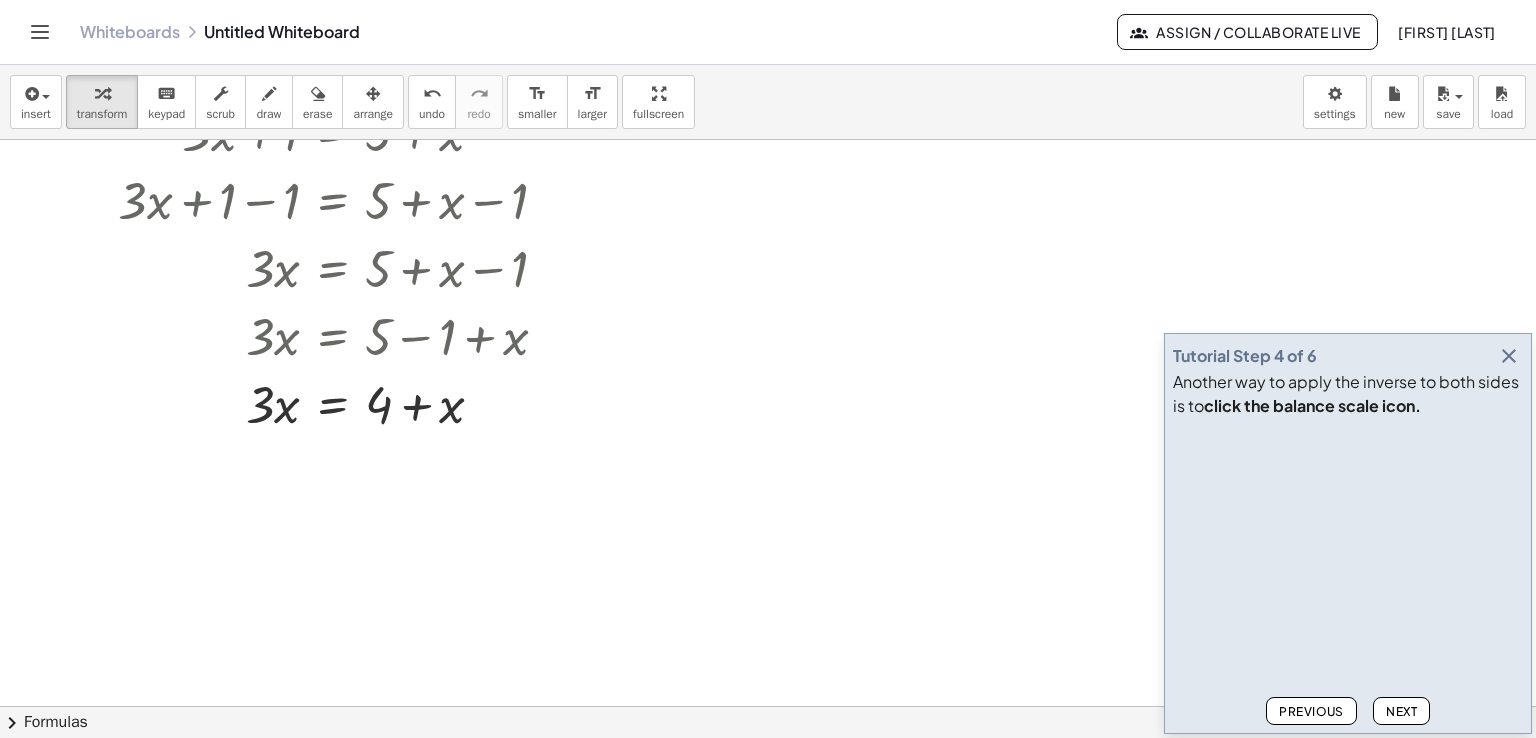 scroll, scrollTop: 442, scrollLeft: 0, axis: vertical 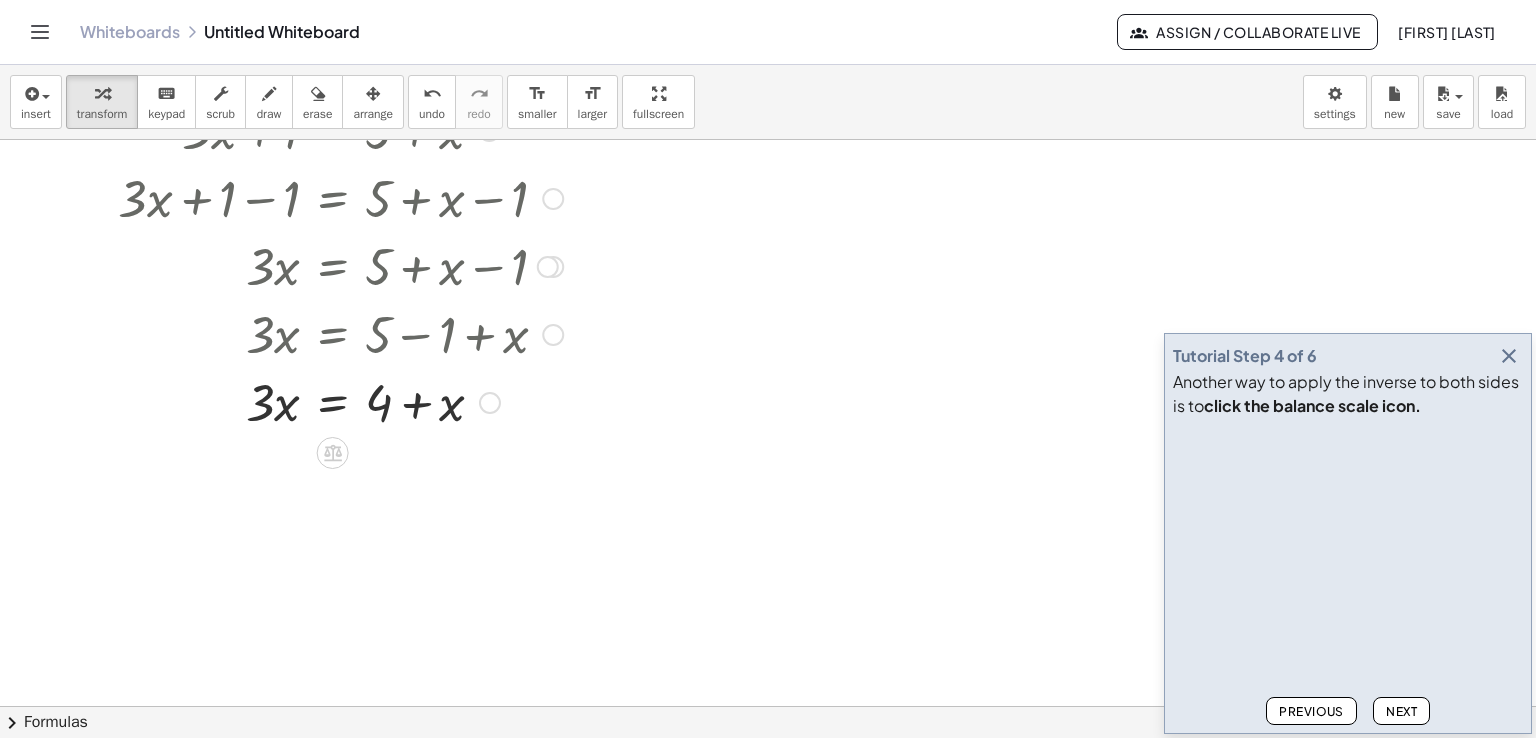 click at bounding box center [340, 401] 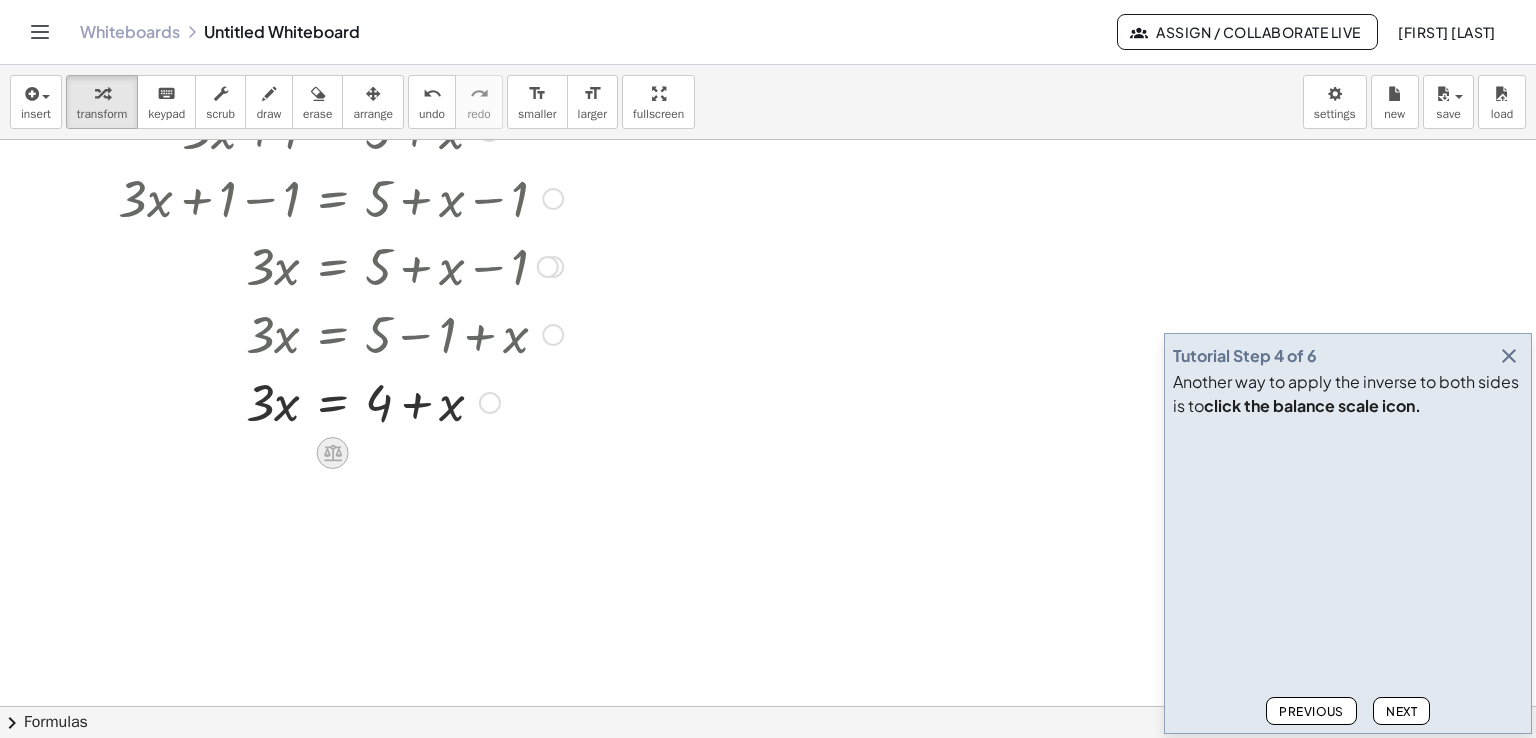 click 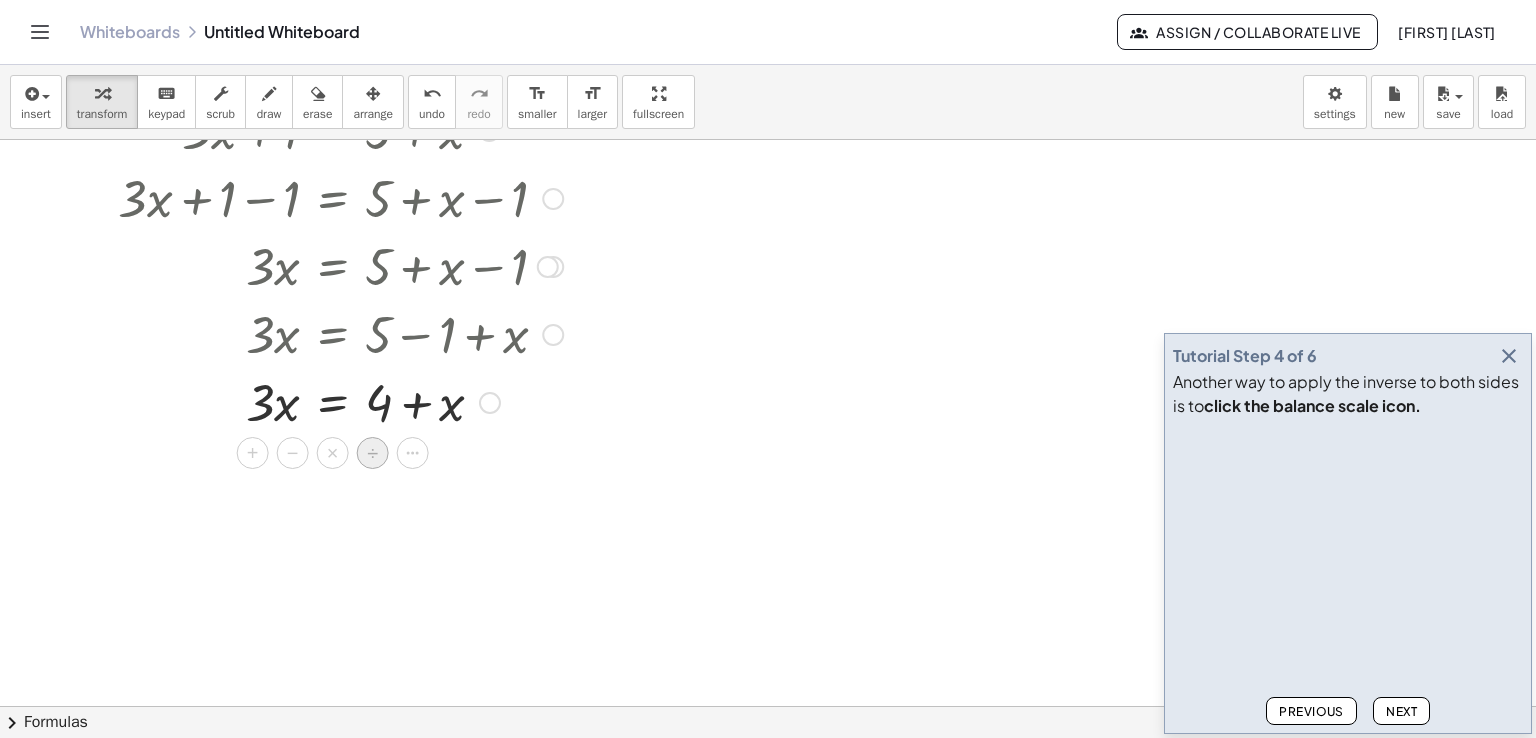 click on "÷" at bounding box center (372, 453) 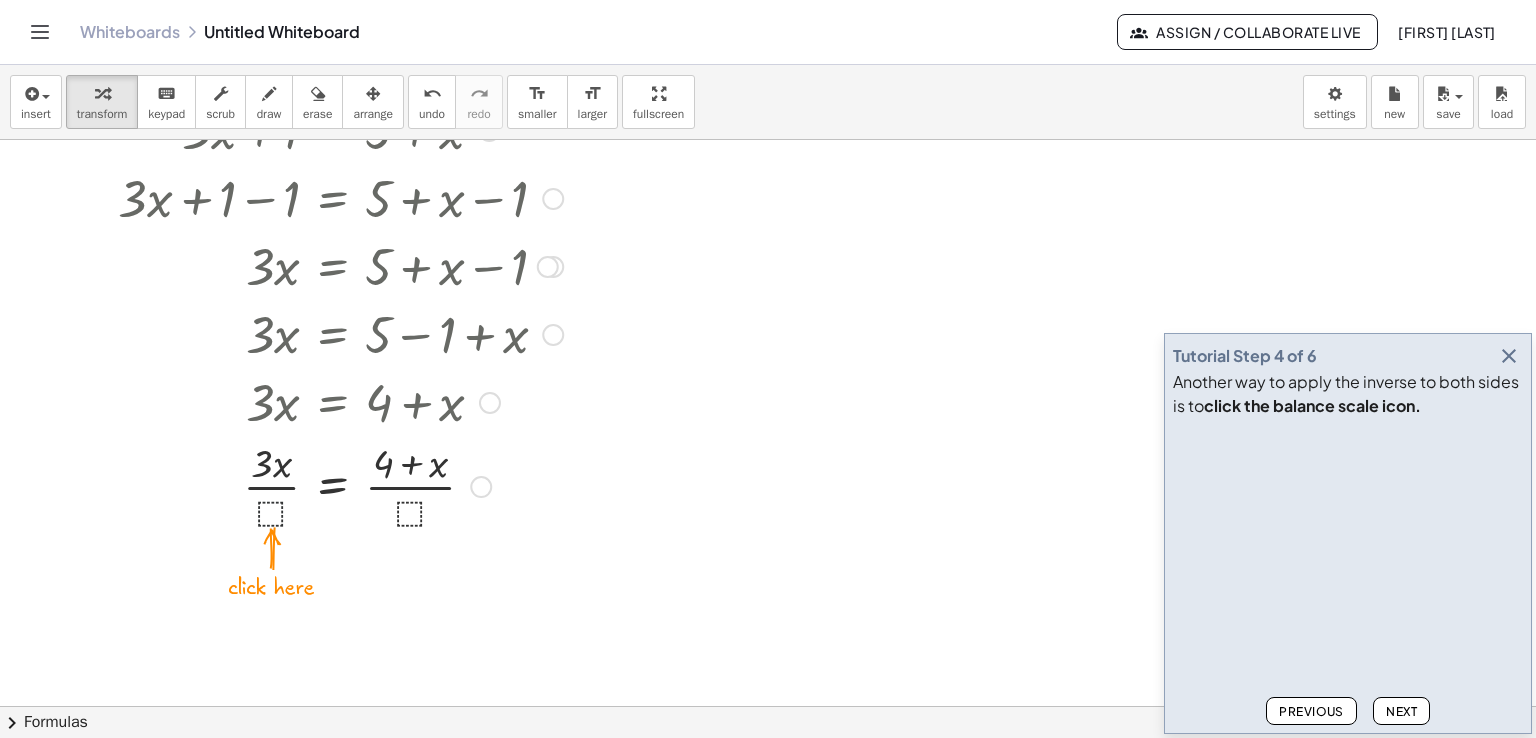 click at bounding box center (340, 485) 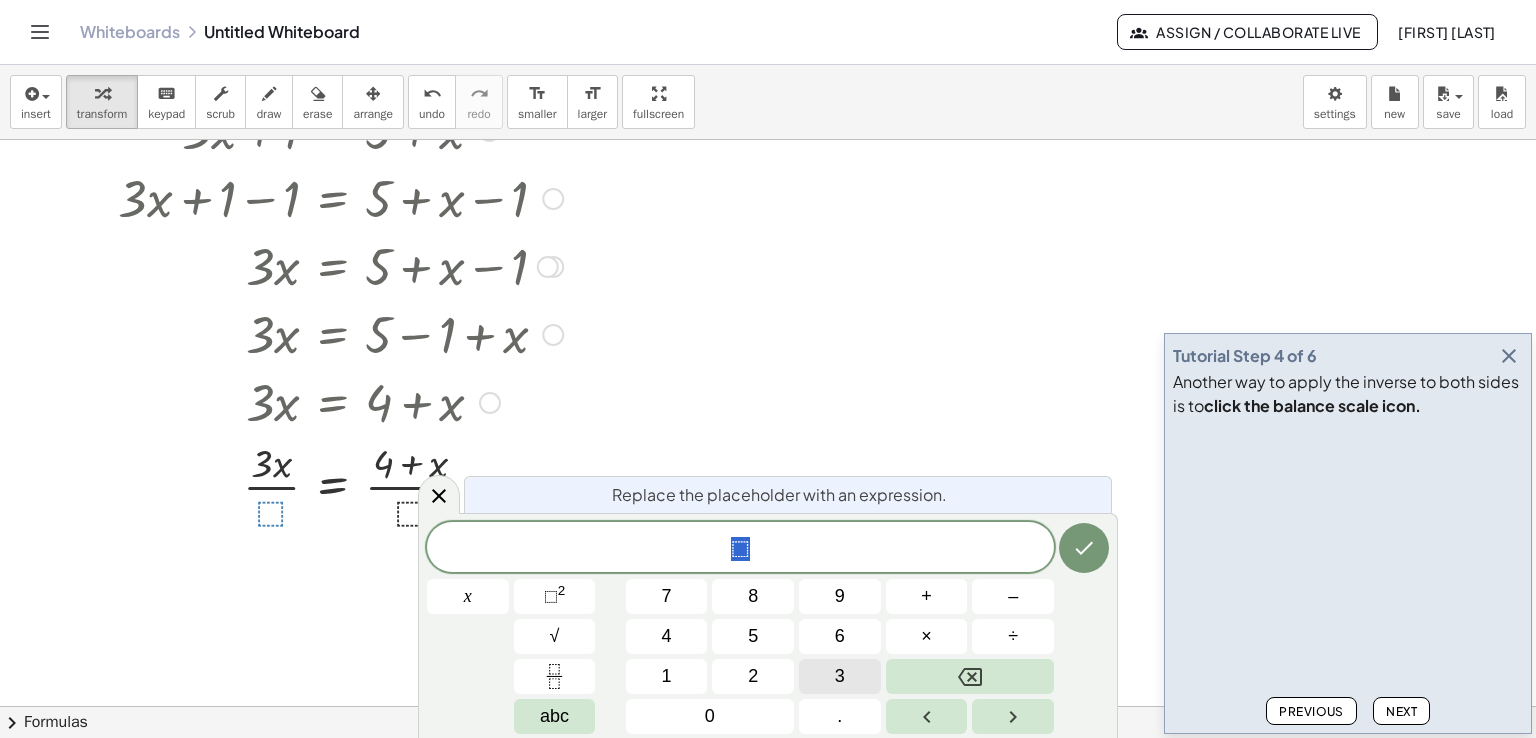 click on "3" at bounding box center (840, 676) 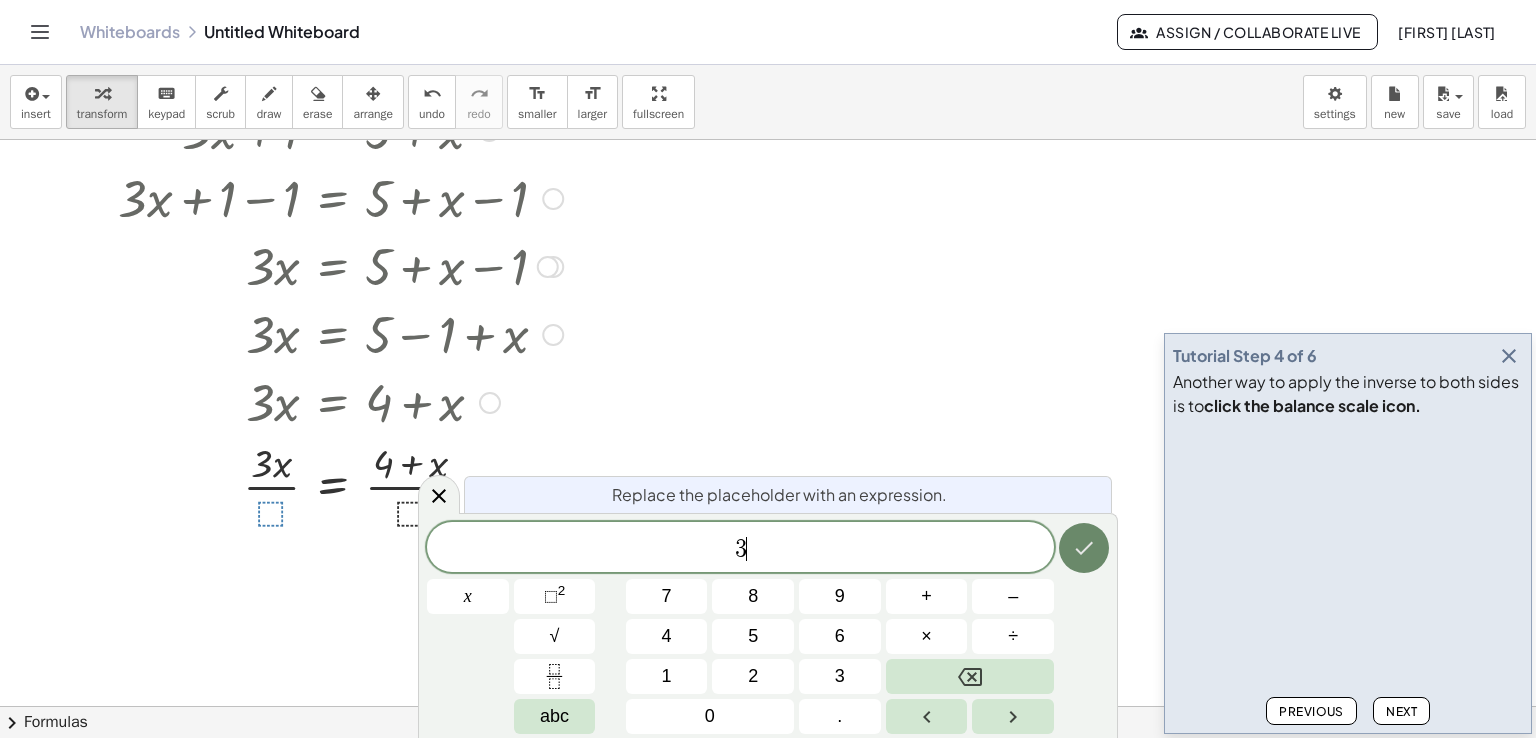 click 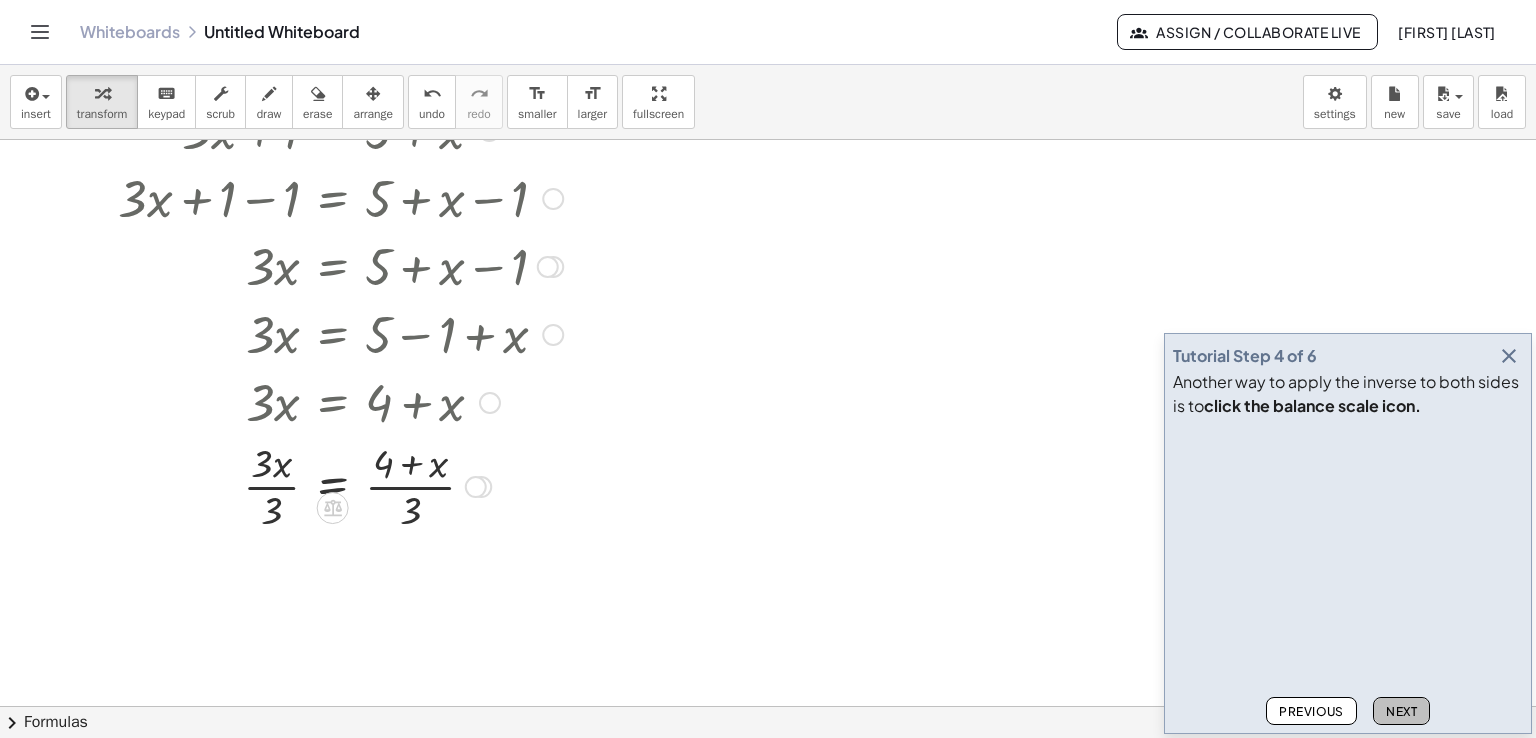 click on "Next" 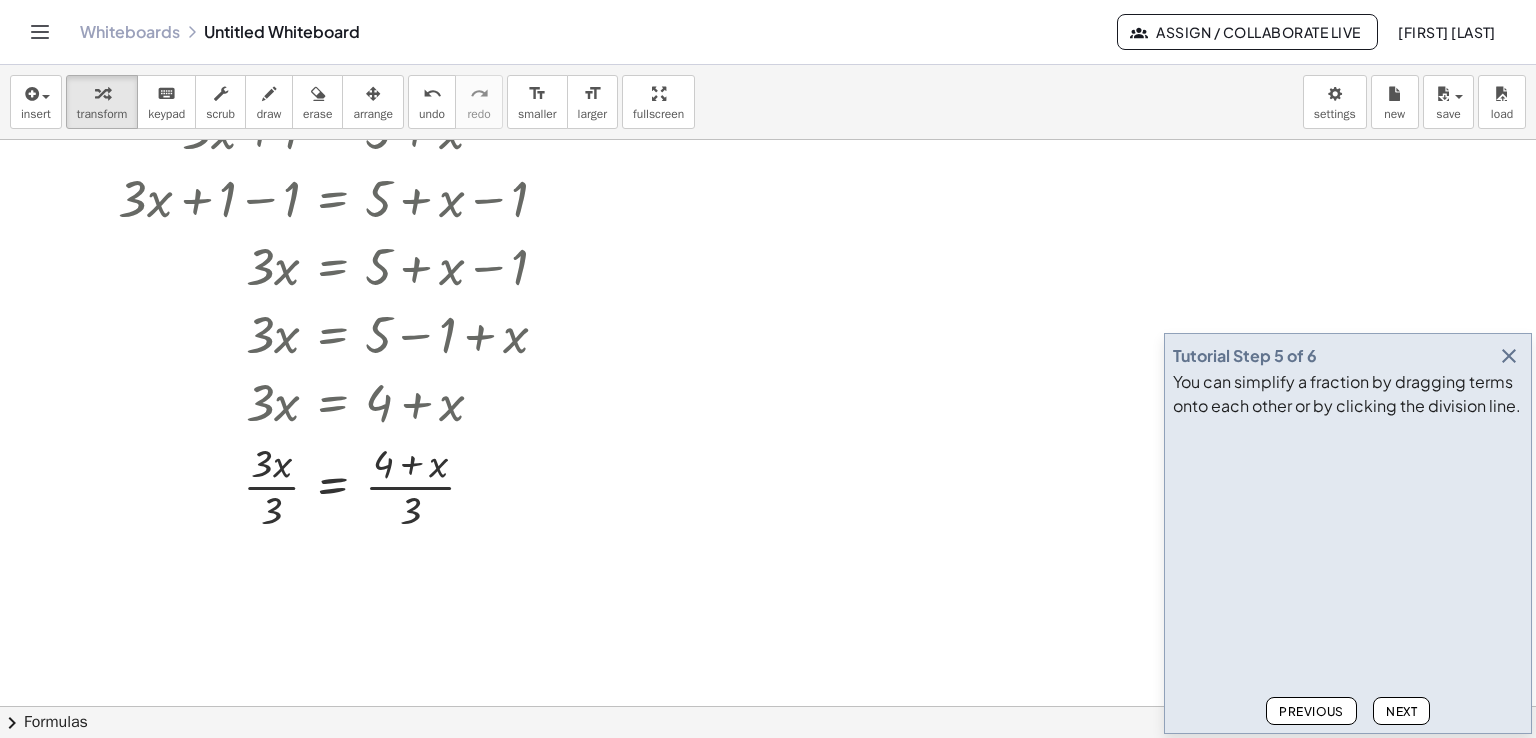 click at bounding box center (768, 329) 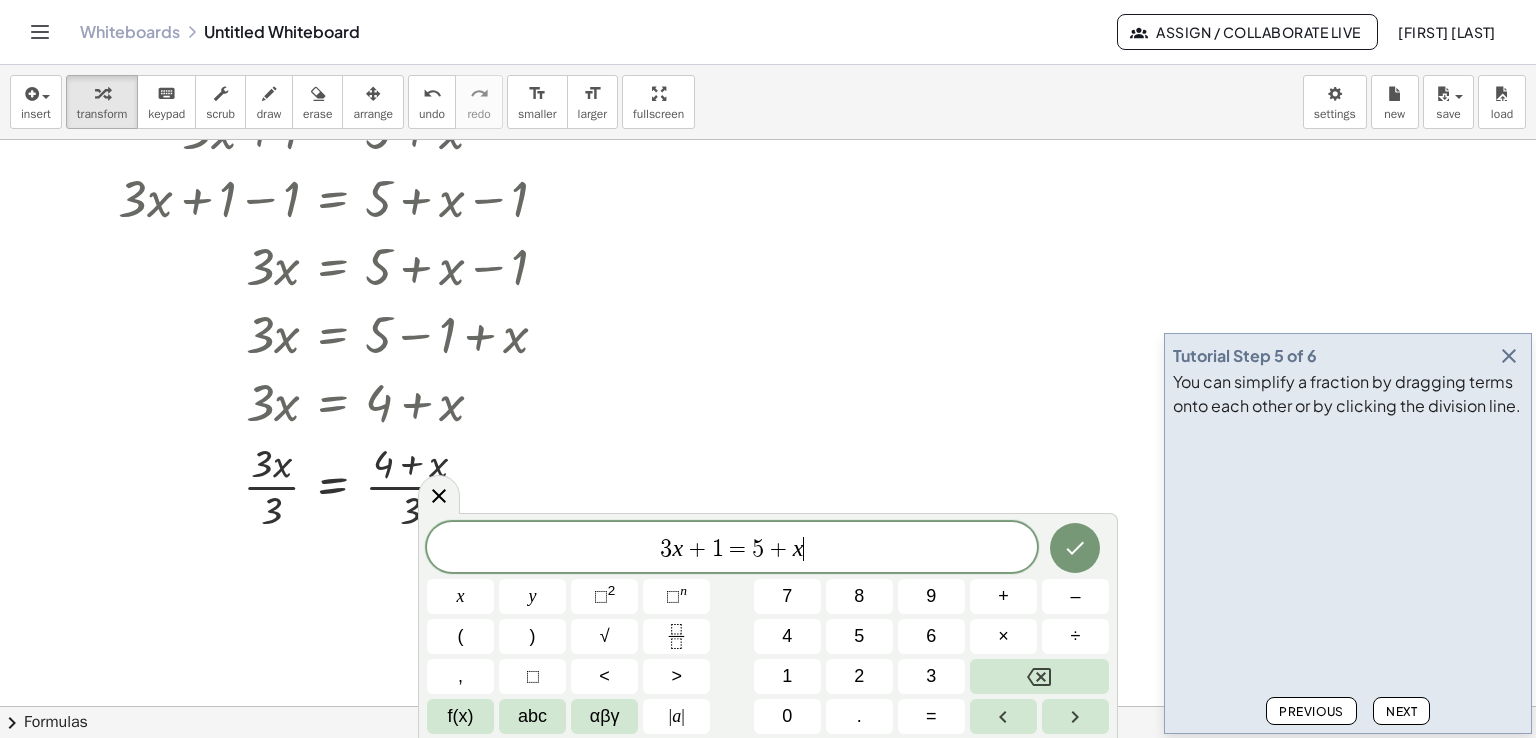click at bounding box center [768, 329] 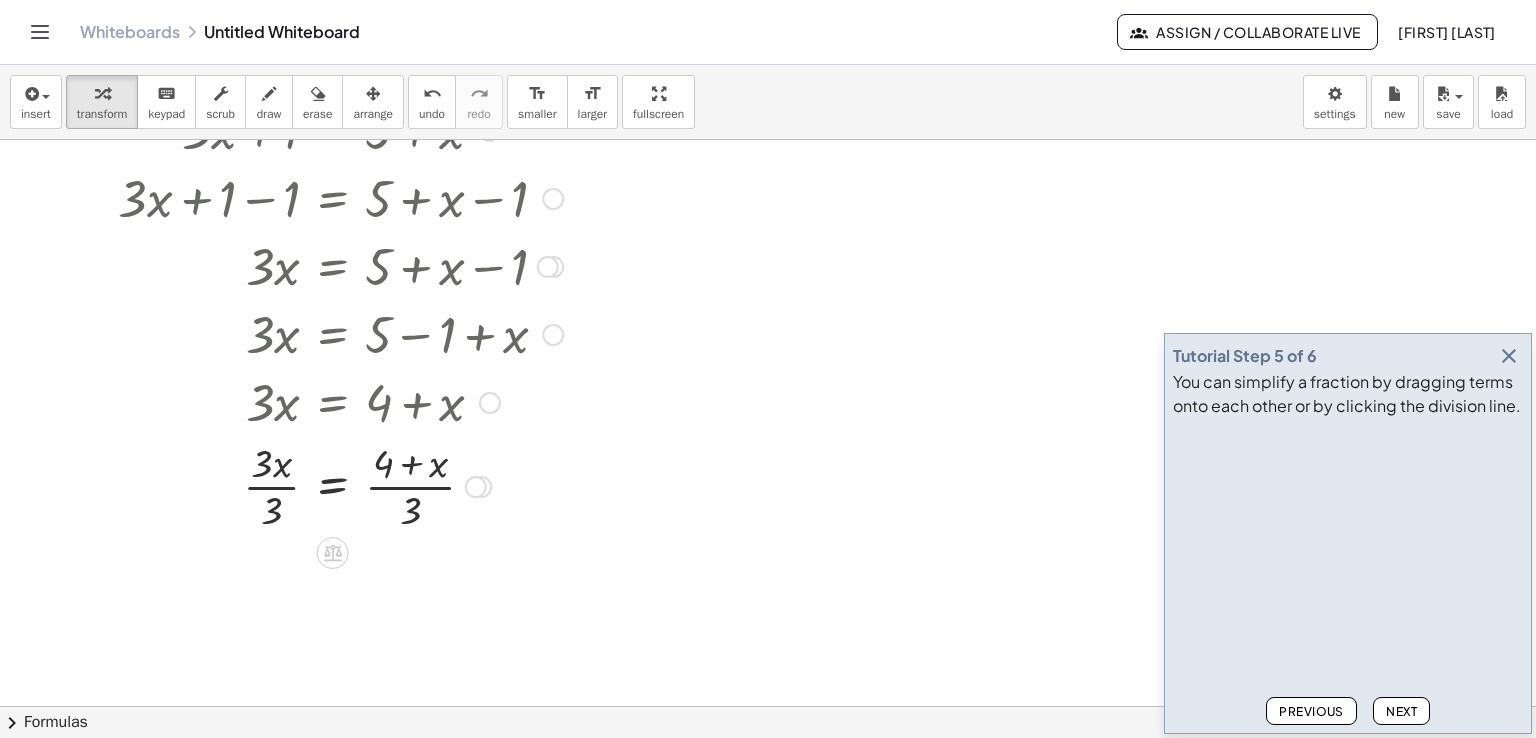 click at bounding box center [340, 485] 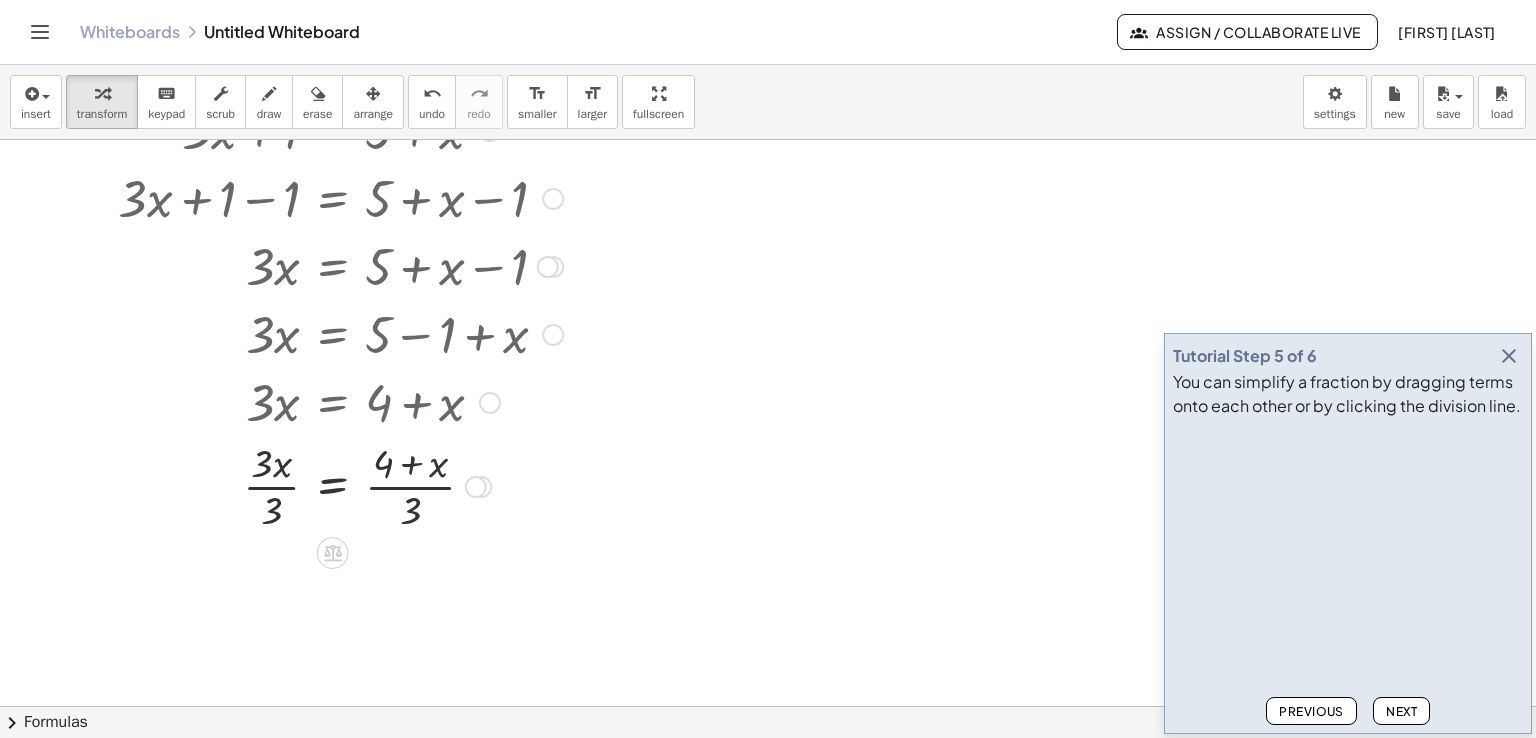 click at bounding box center [340, 485] 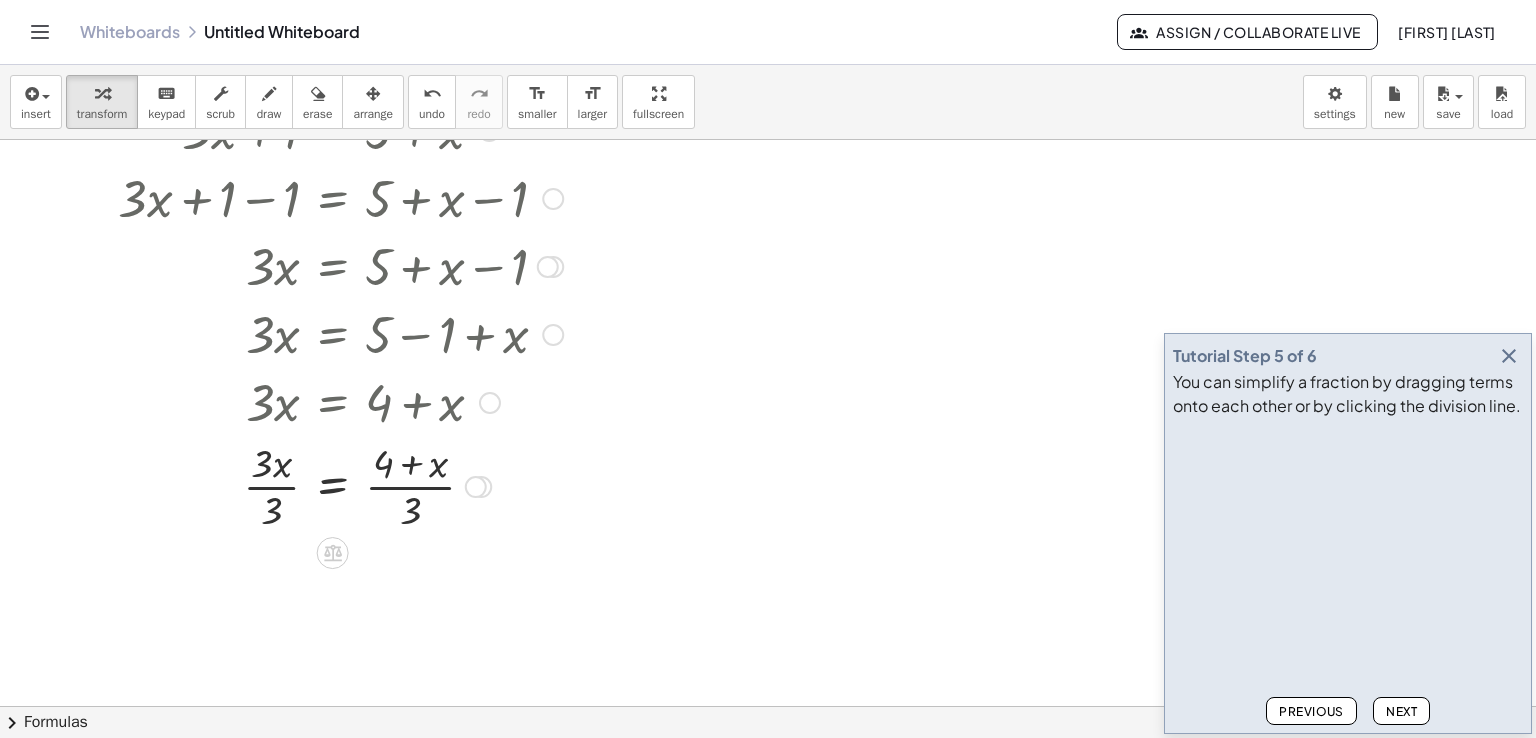 click at bounding box center (490, 403) 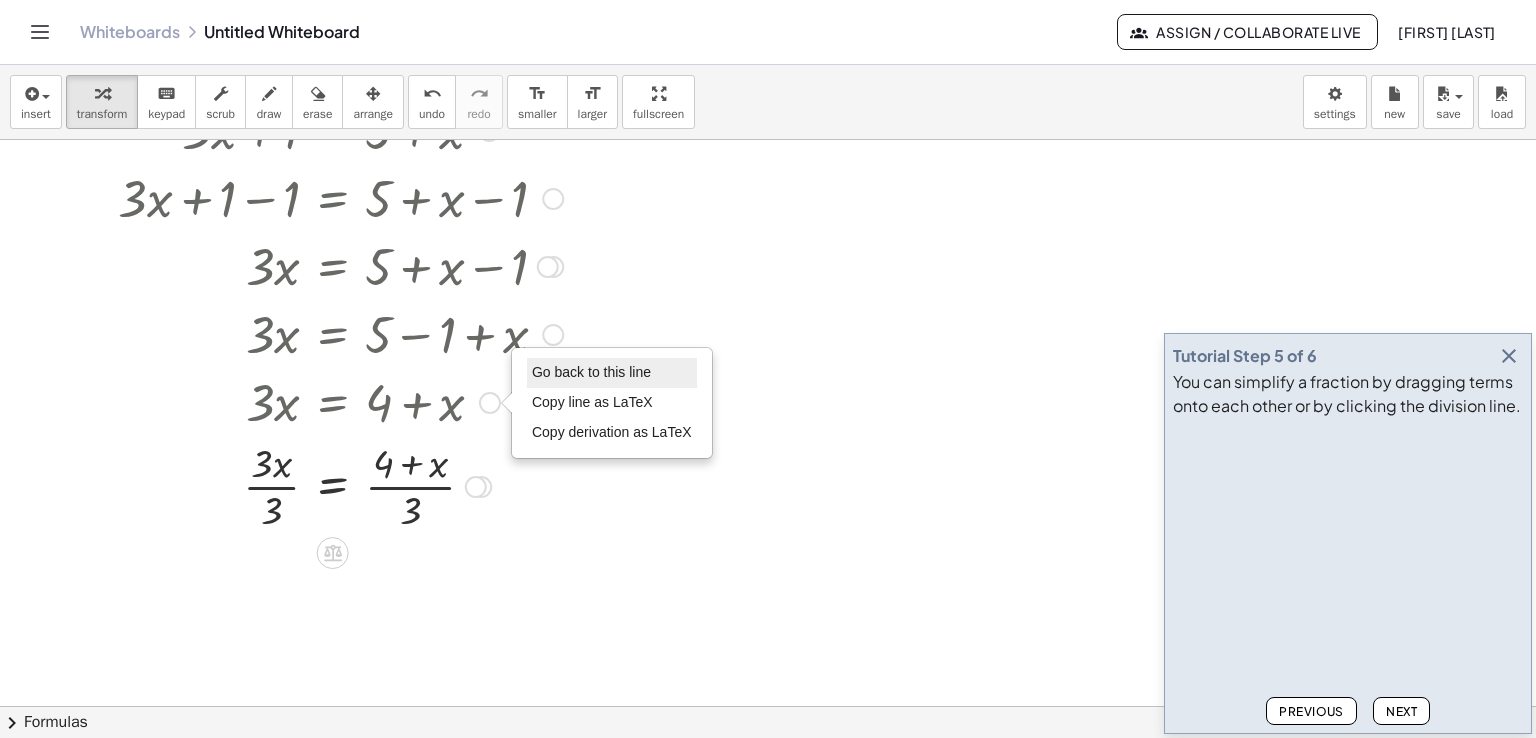 click on "Go back to this line" at bounding box center (612, 373) 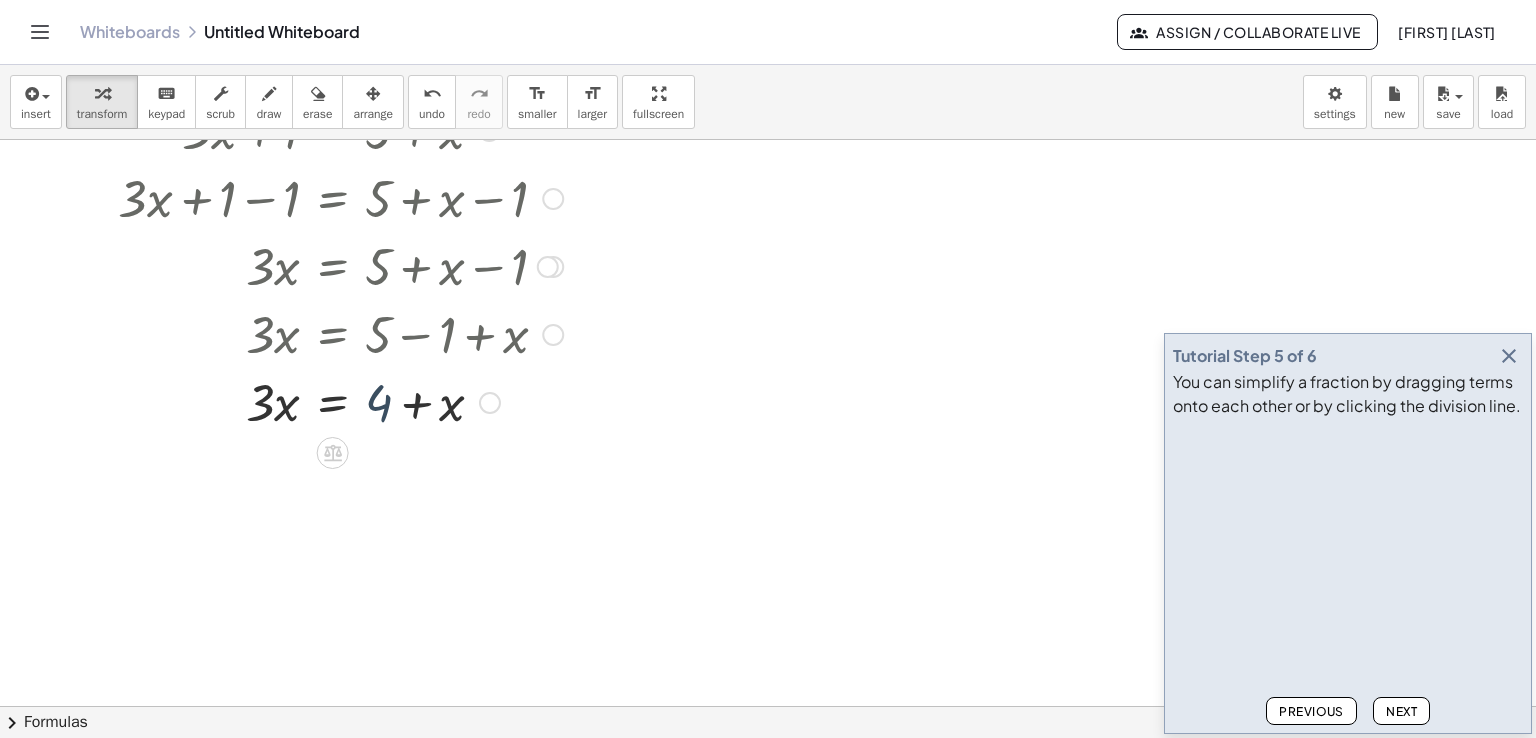 drag, startPoint x: 368, startPoint y: 401, endPoint x: 366, endPoint y: 389, distance: 12.165525 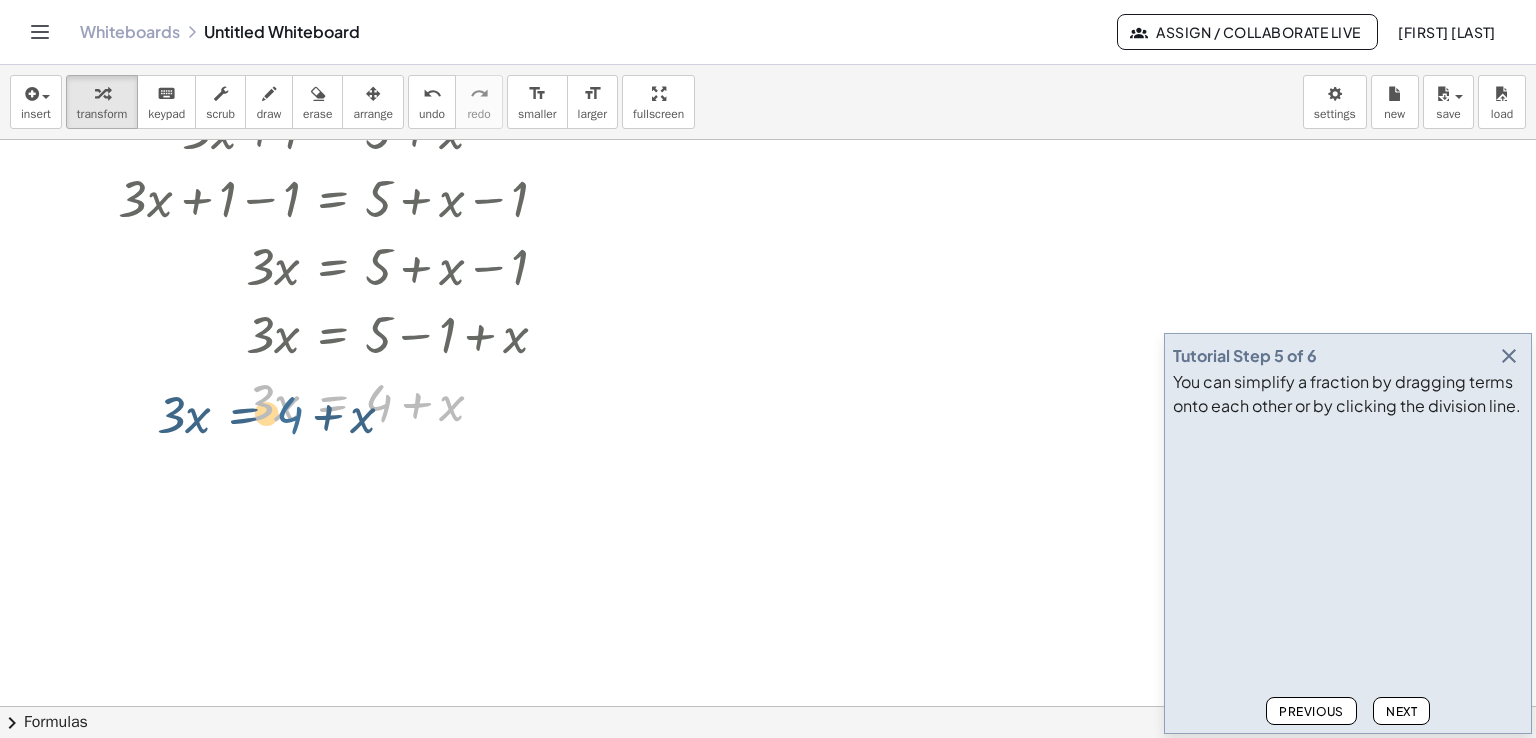 drag, startPoint x: 351, startPoint y: 371, endPoint x: 284, endPoint y: 384, distance: 68.24954 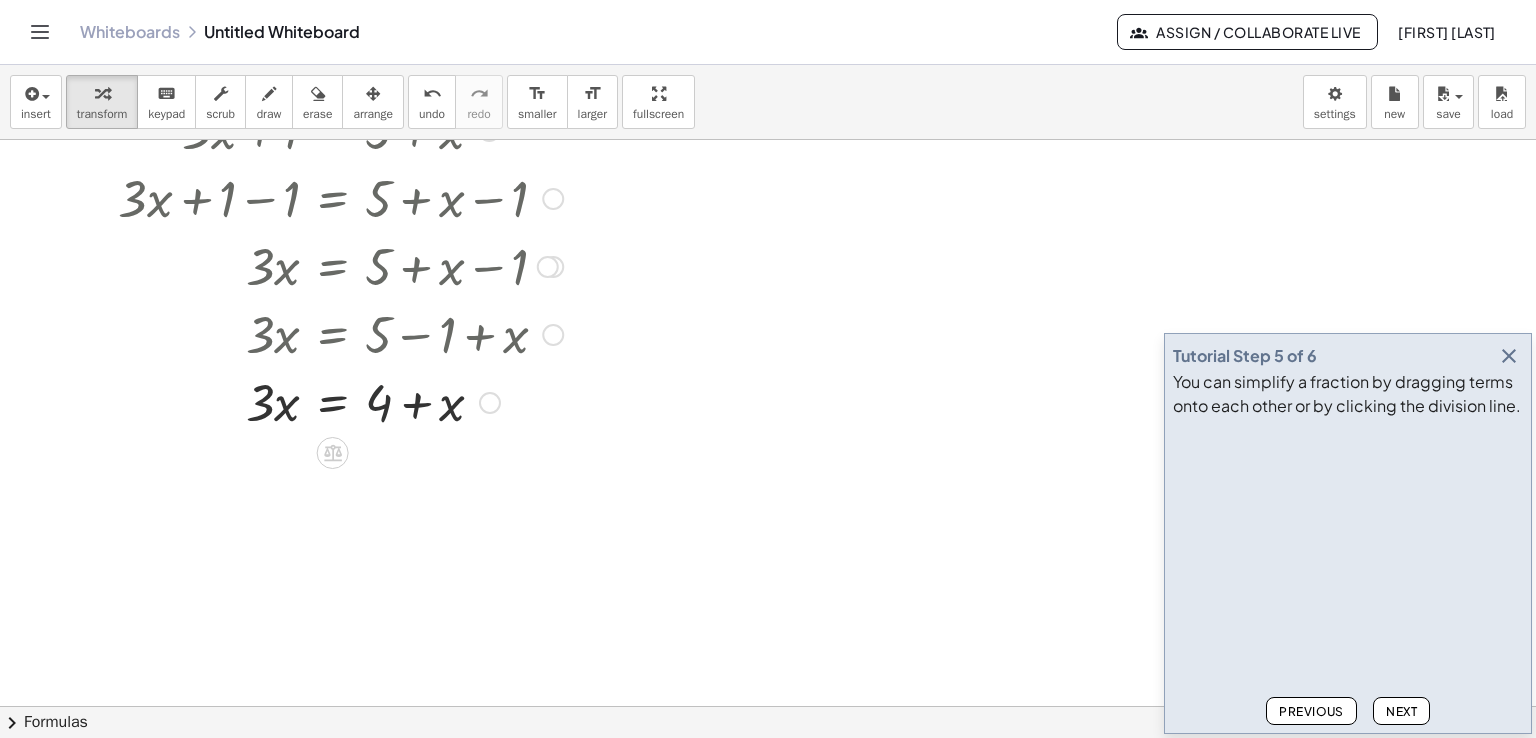 click at bounding box center (340, 401) 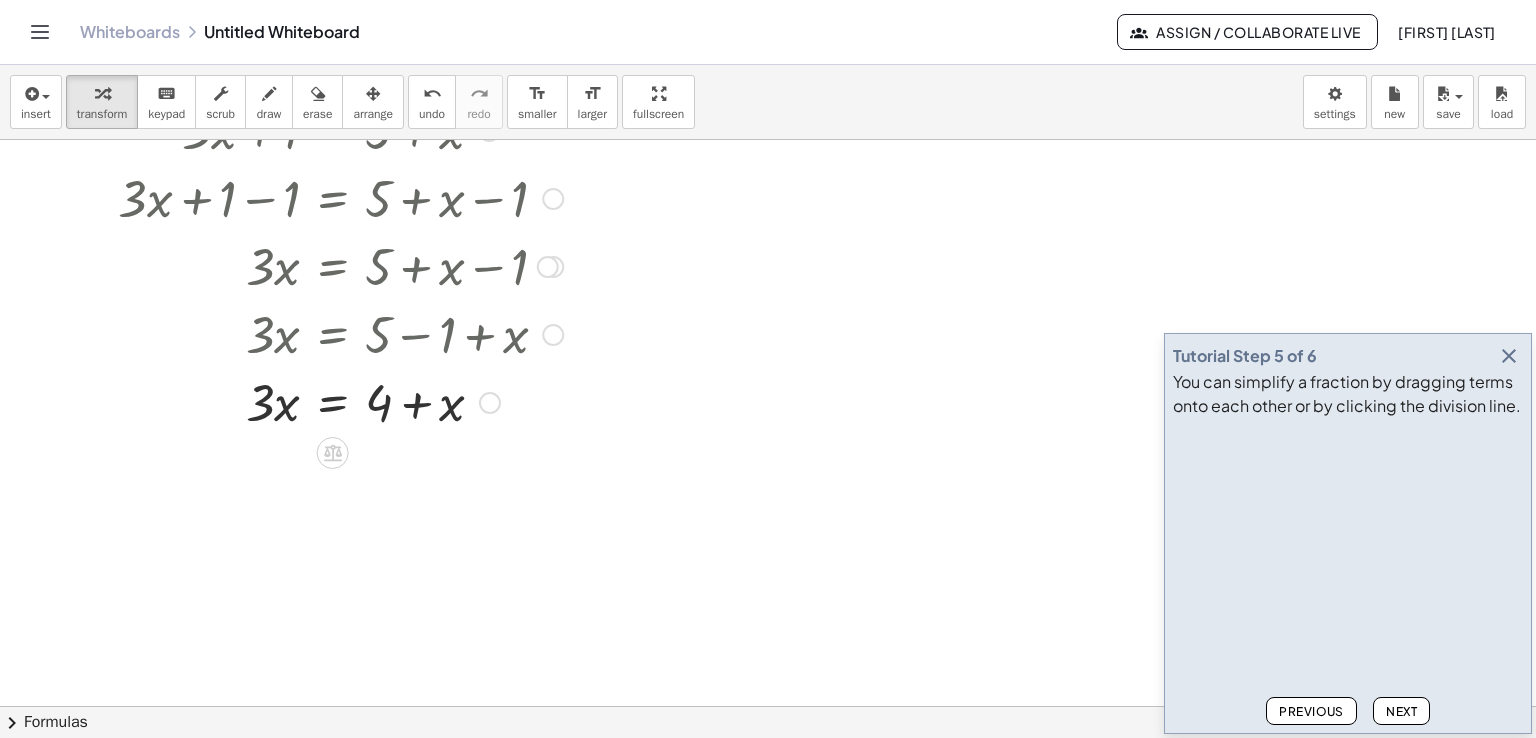 click at bounding box center (340, 401) 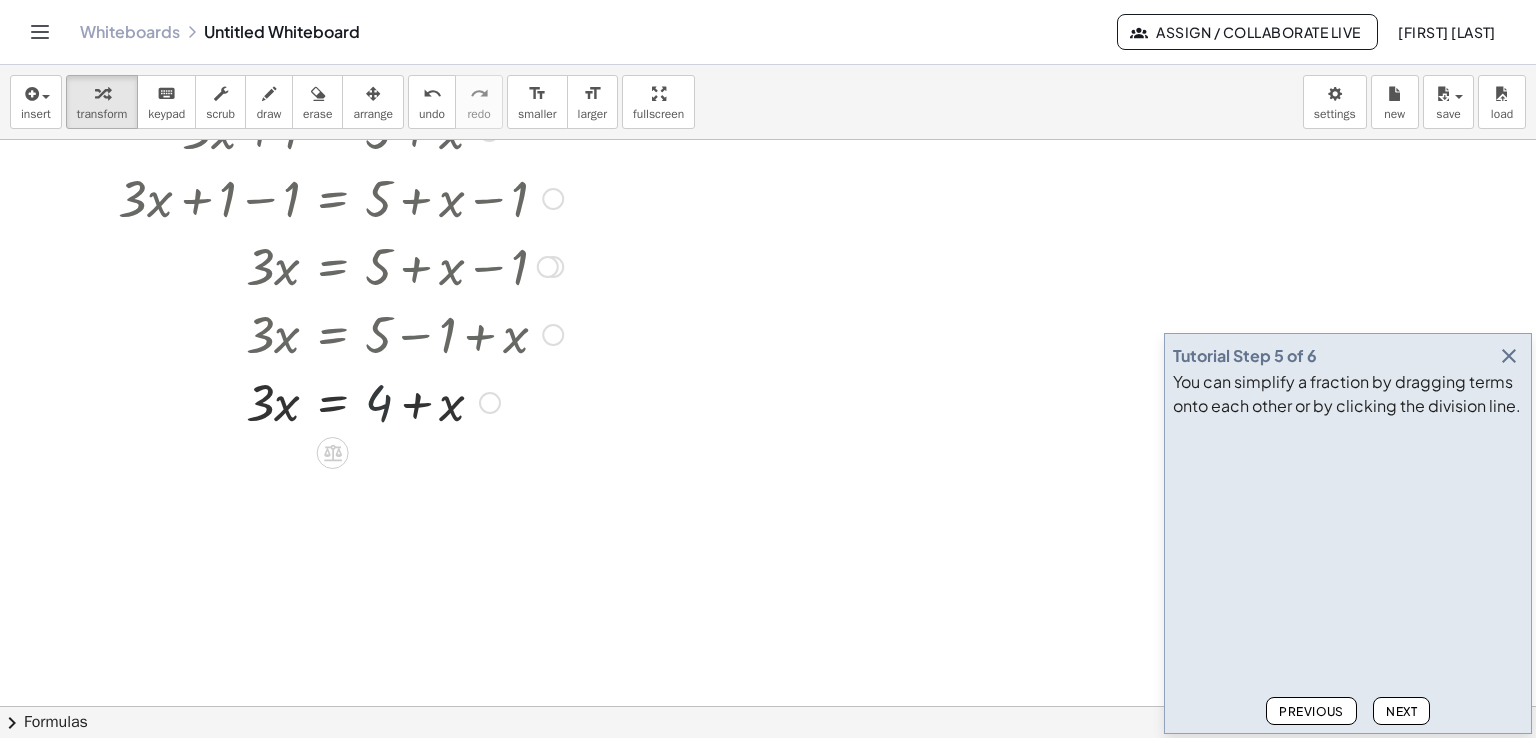 click at bounding box center (340, 401) 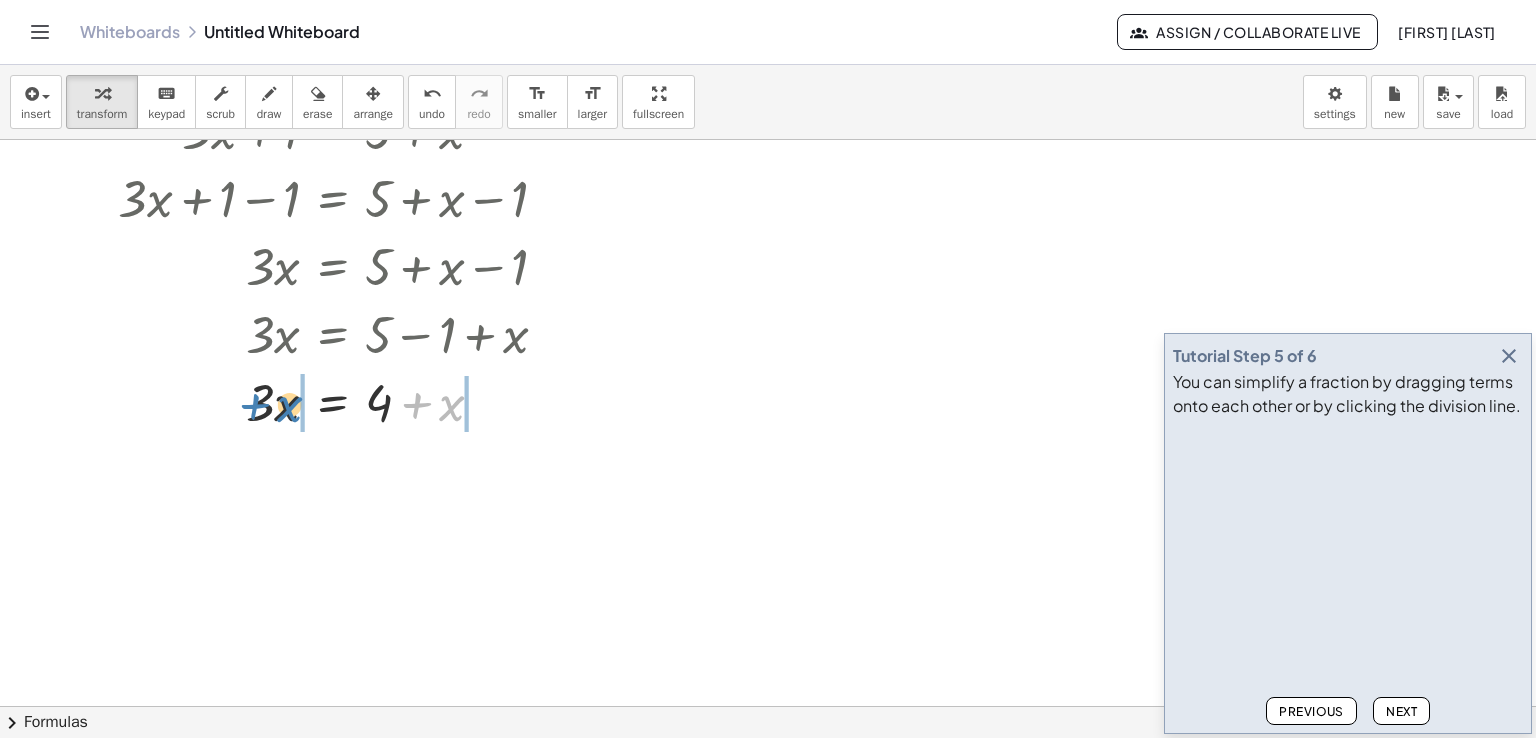 drag, startPoint x: 453, startPoint y: 404, endPoint x: 291, endPoint y: 406, distance: 162.01234 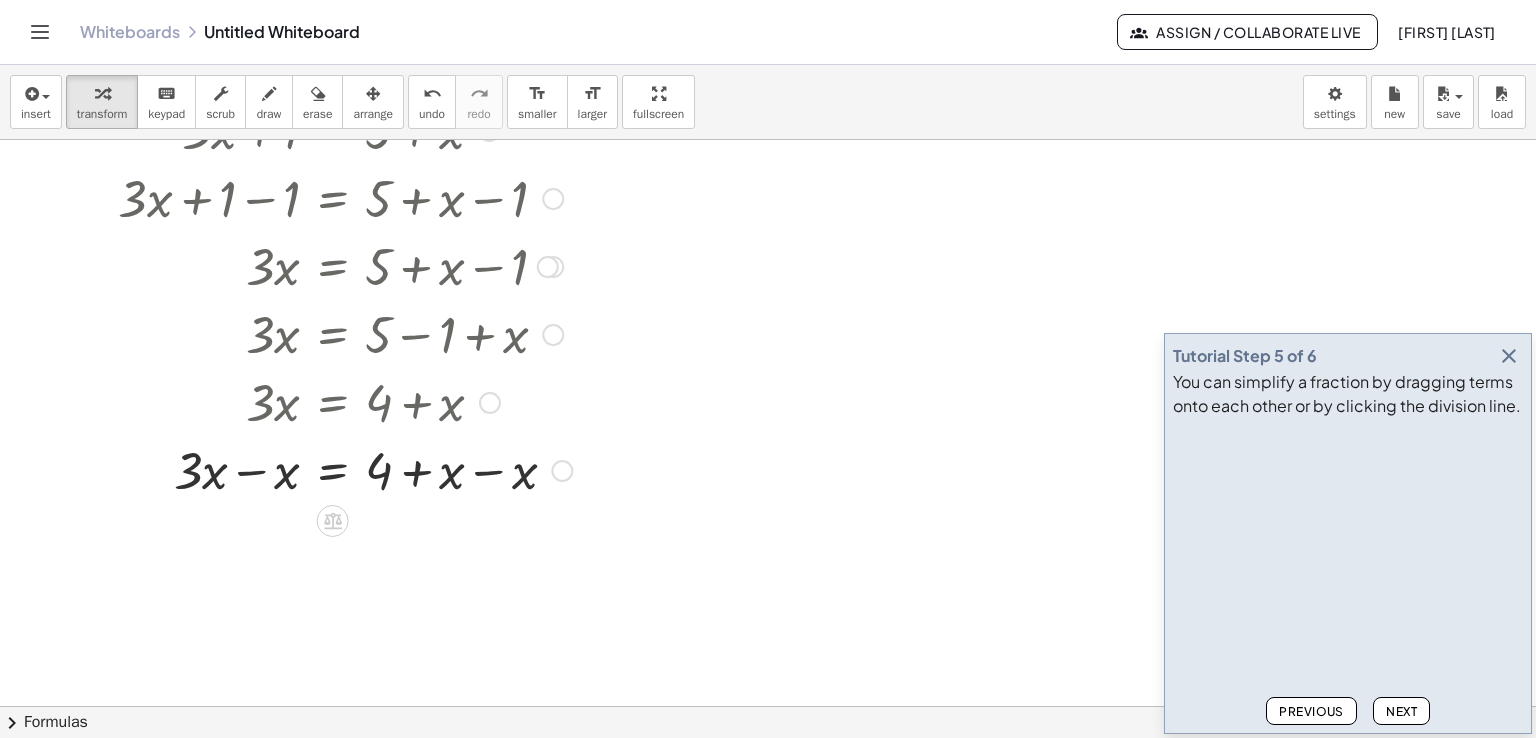 click at bounding box center (345, 469) 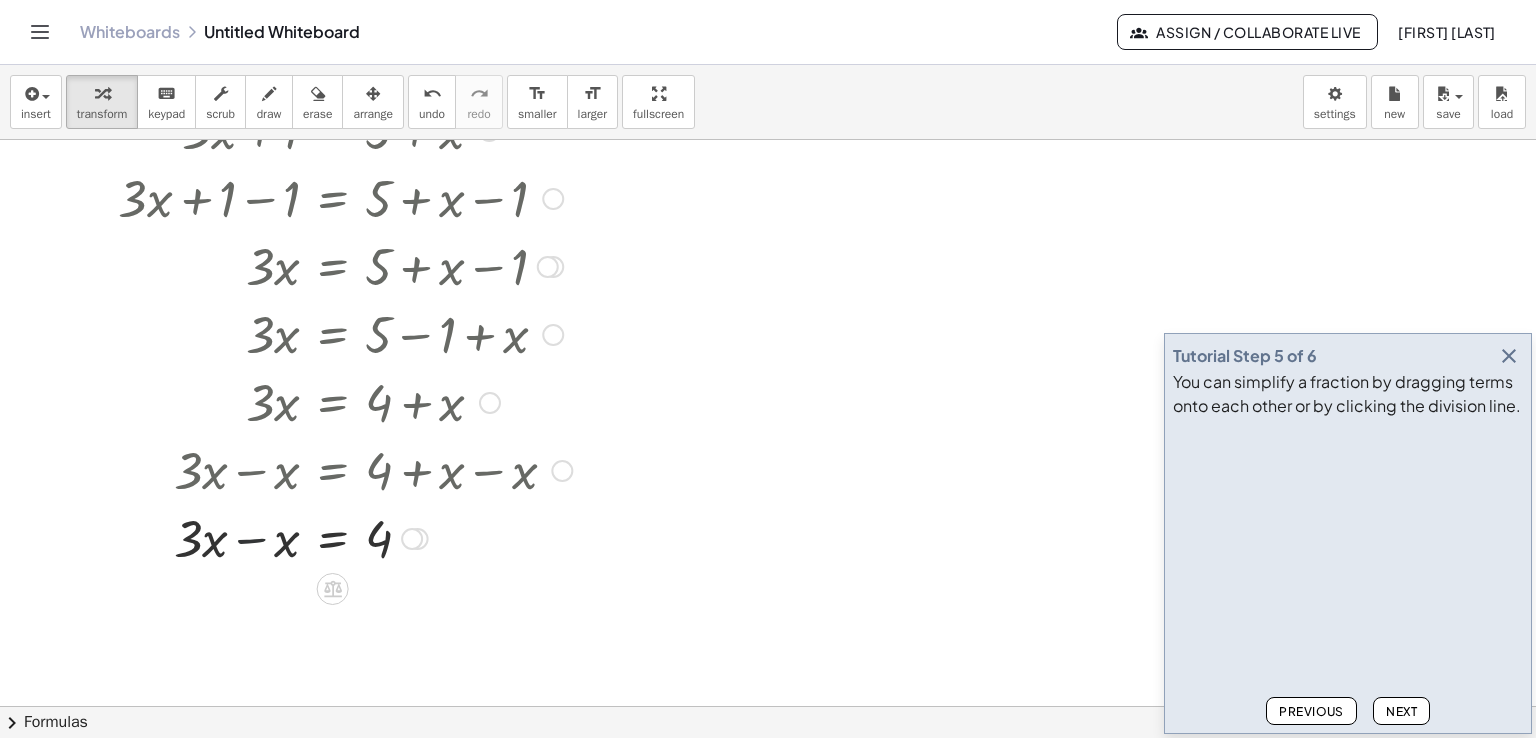 click at bounding box center [345, 537] 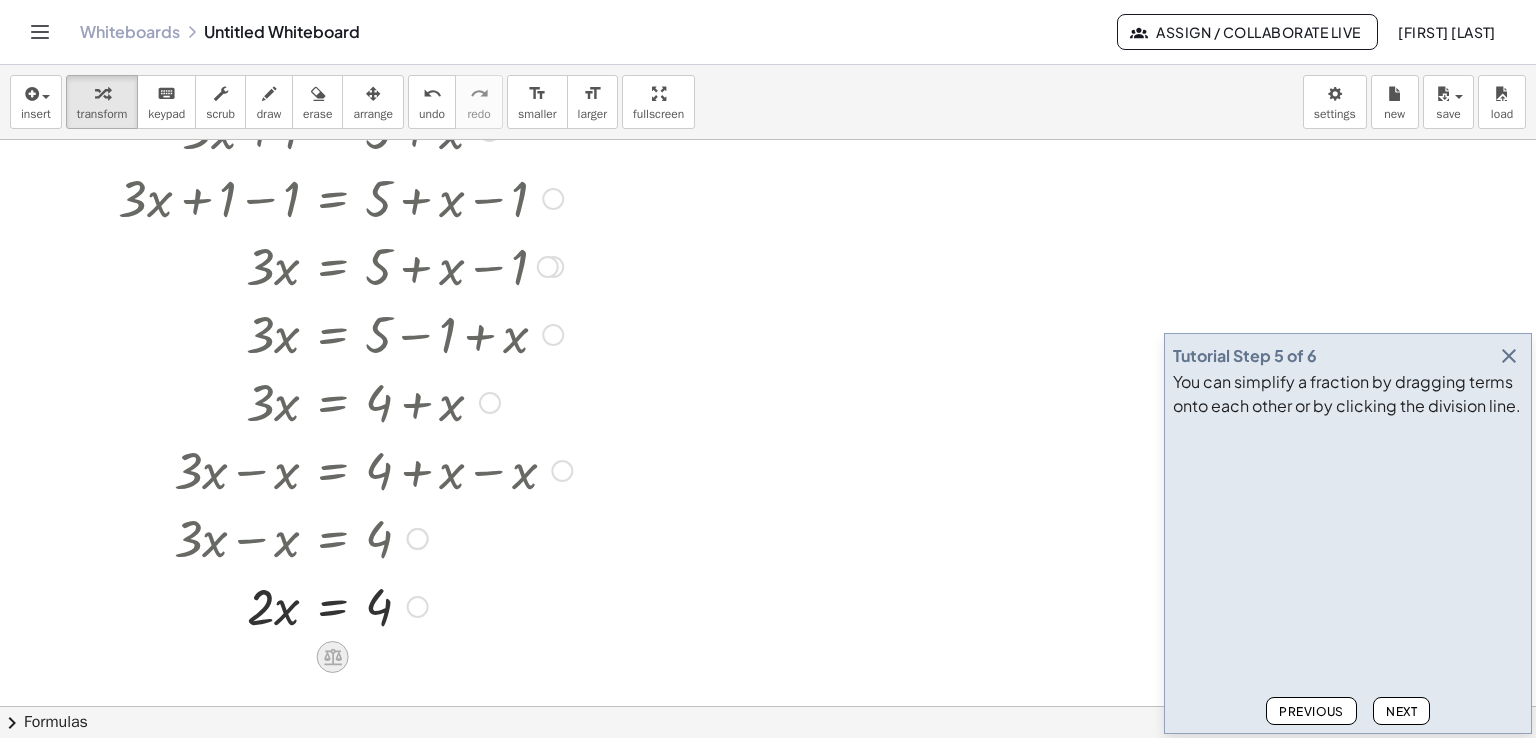 click 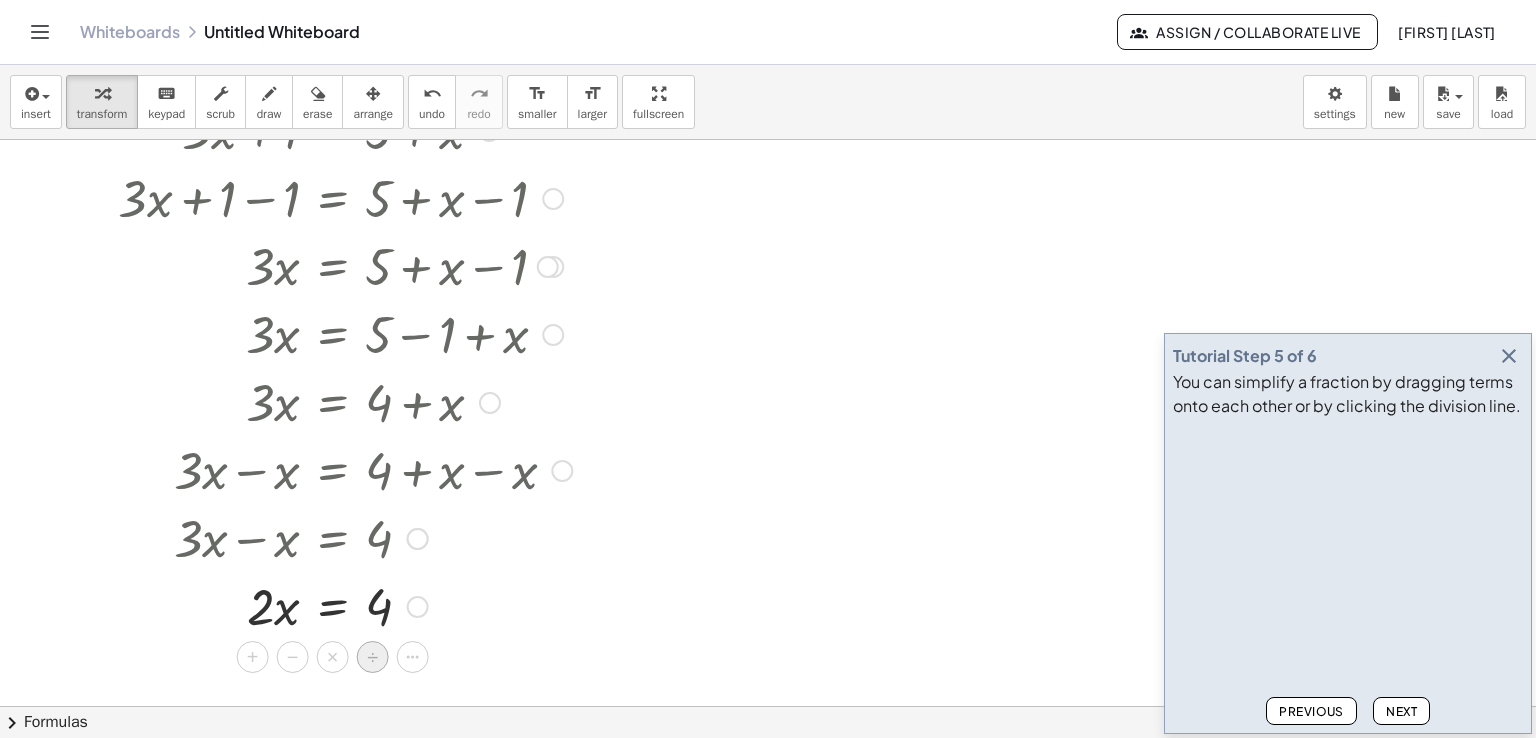click on "÷" at bounding box center (372, 657) 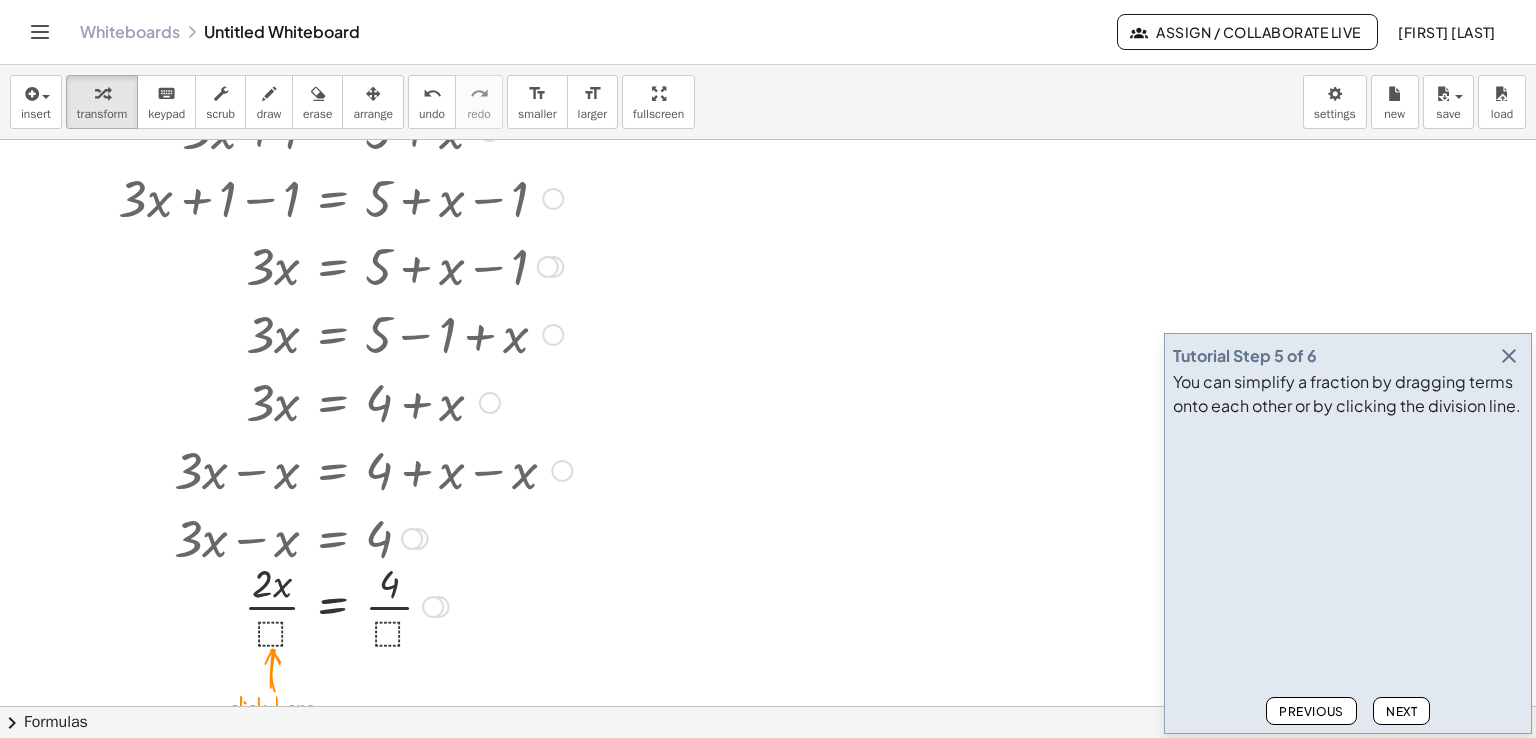 click at bounding box center (345, 605) 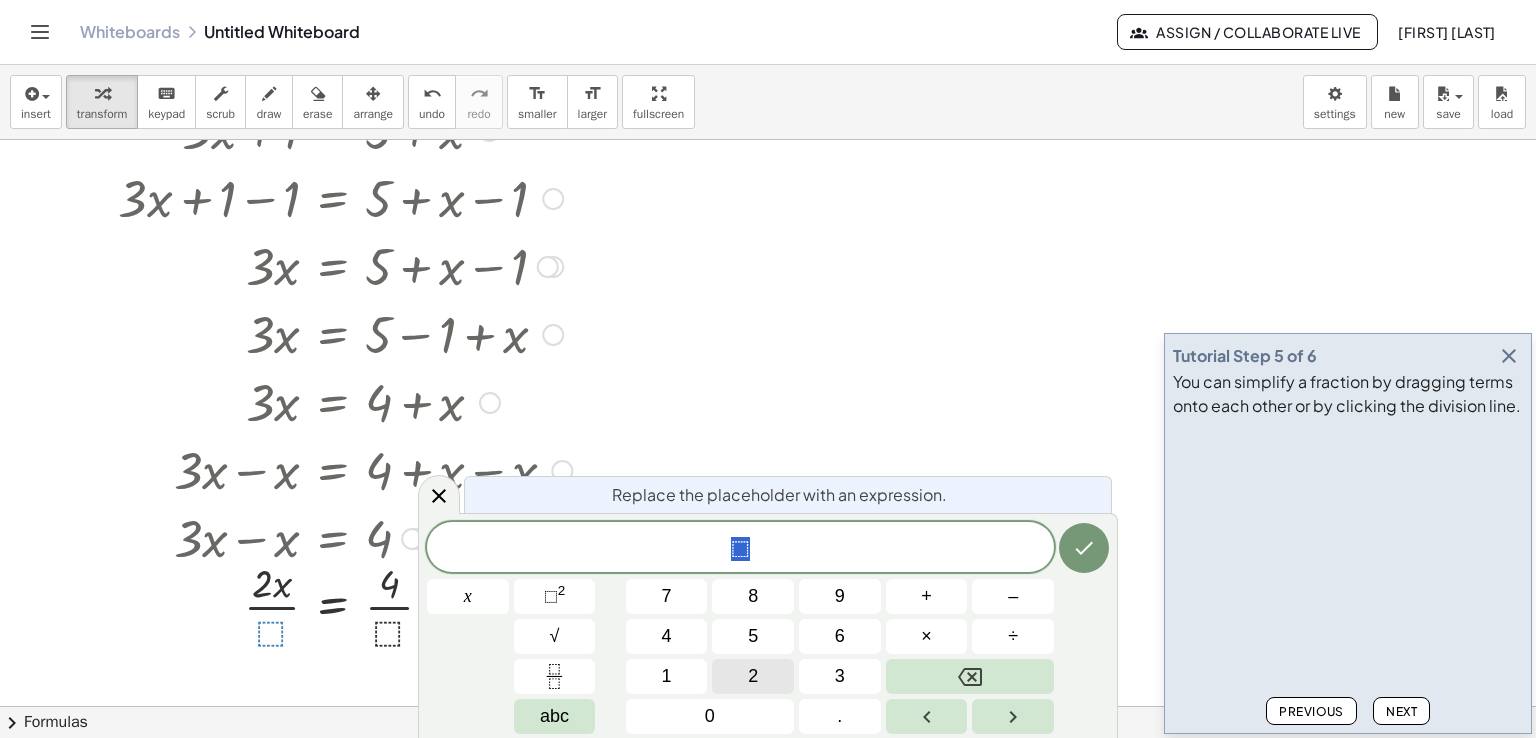 click on "2" at bounding box center (753, 676) 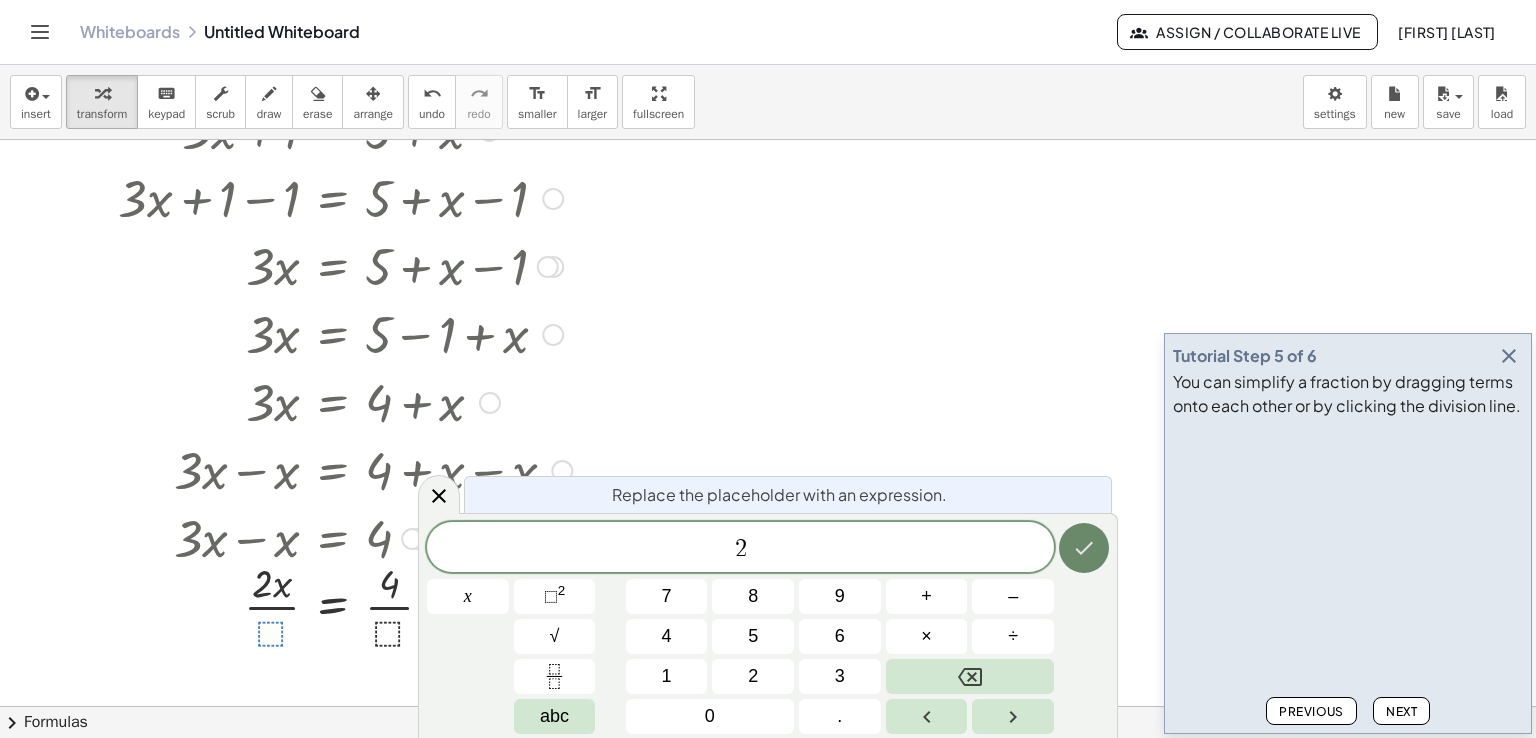 click 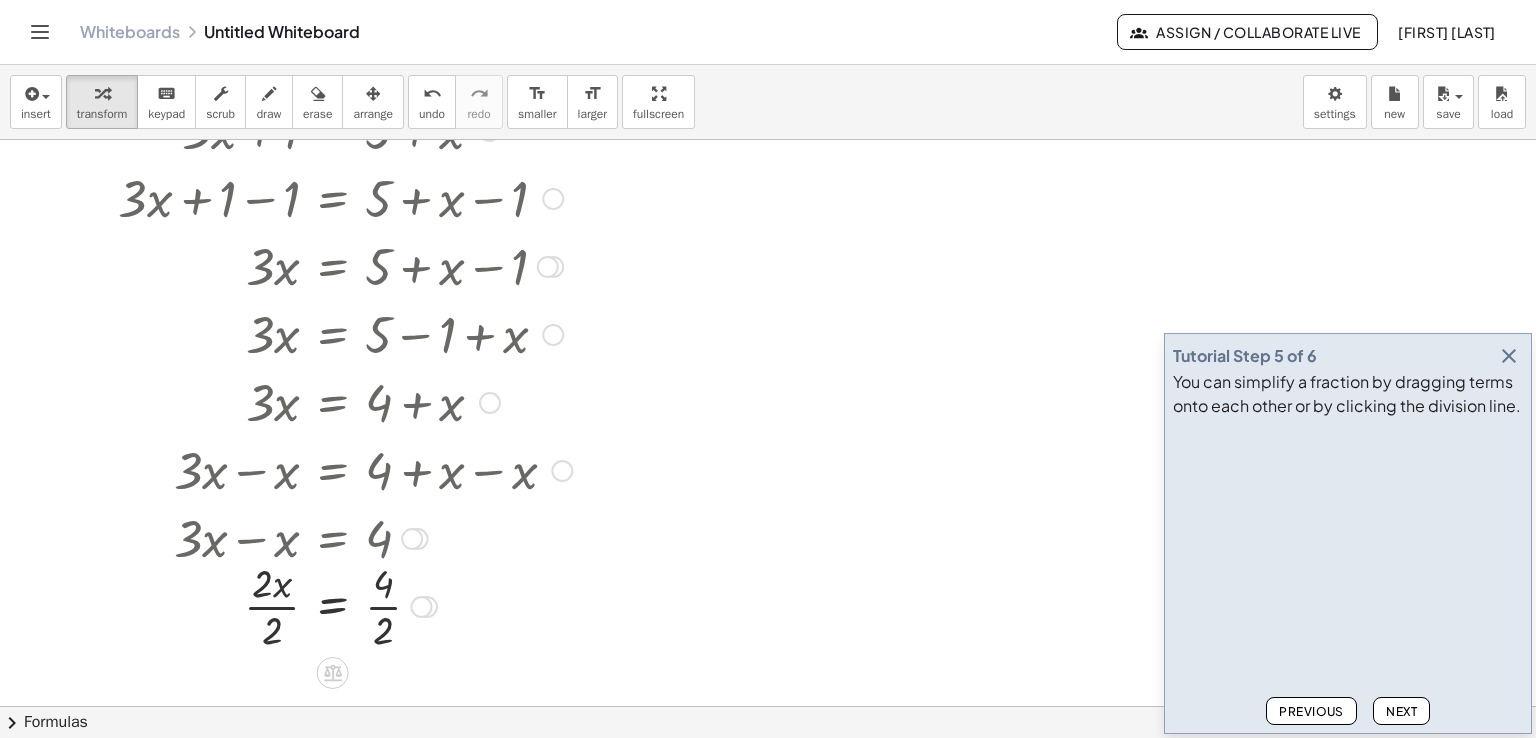click at bounding box center (345, 605) 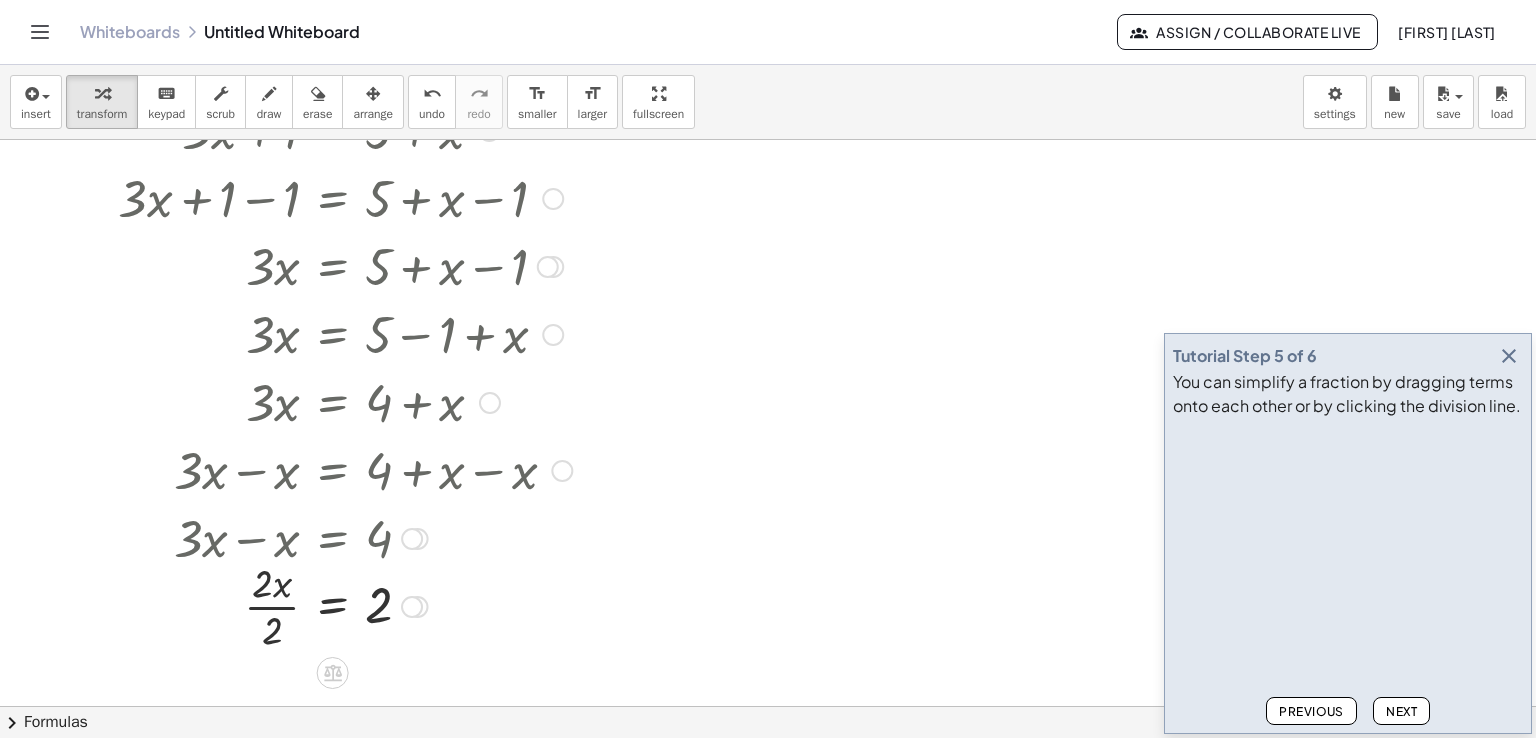 click at bounding box center (345, 605) 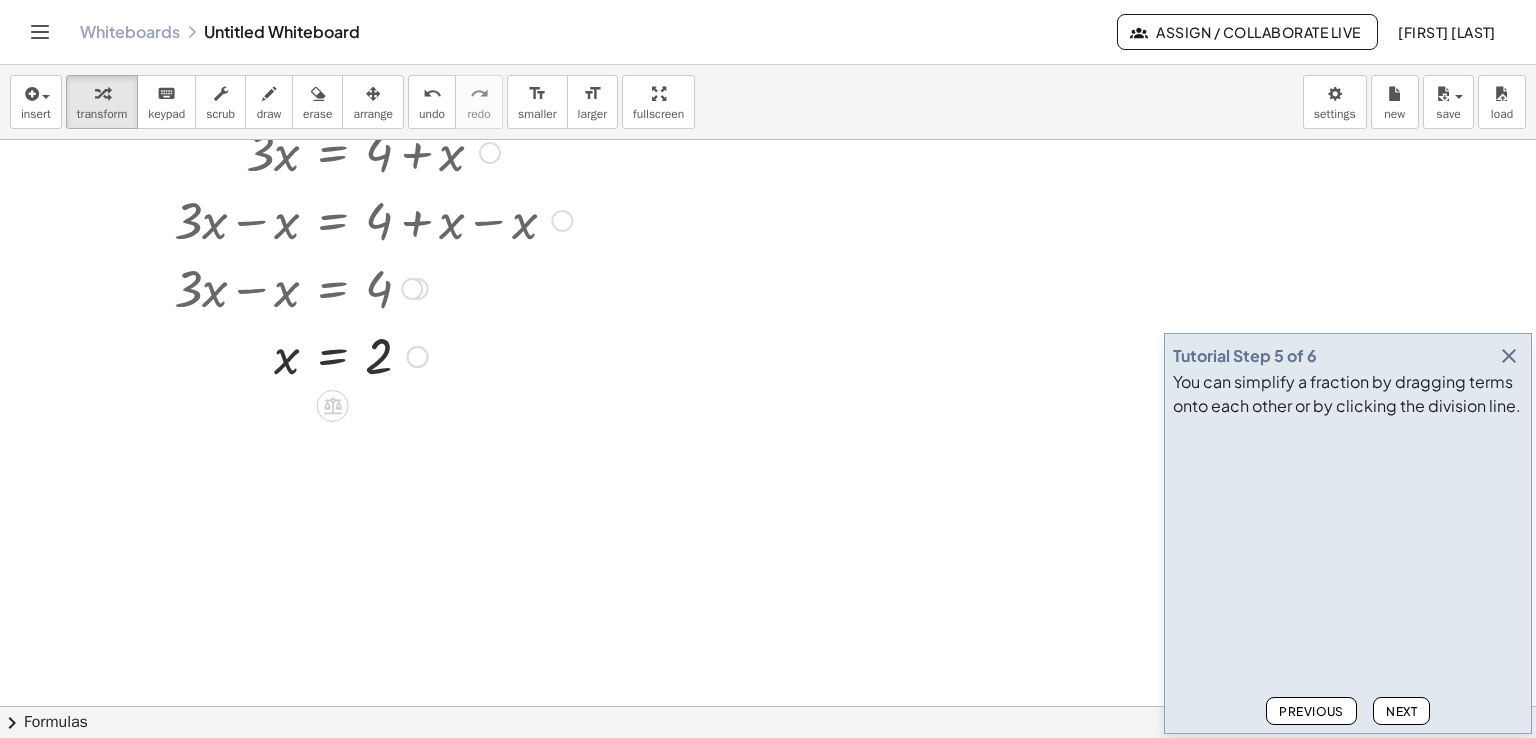 scroll, scrollTop: 694, scrollLeft: 0, axis: vertical 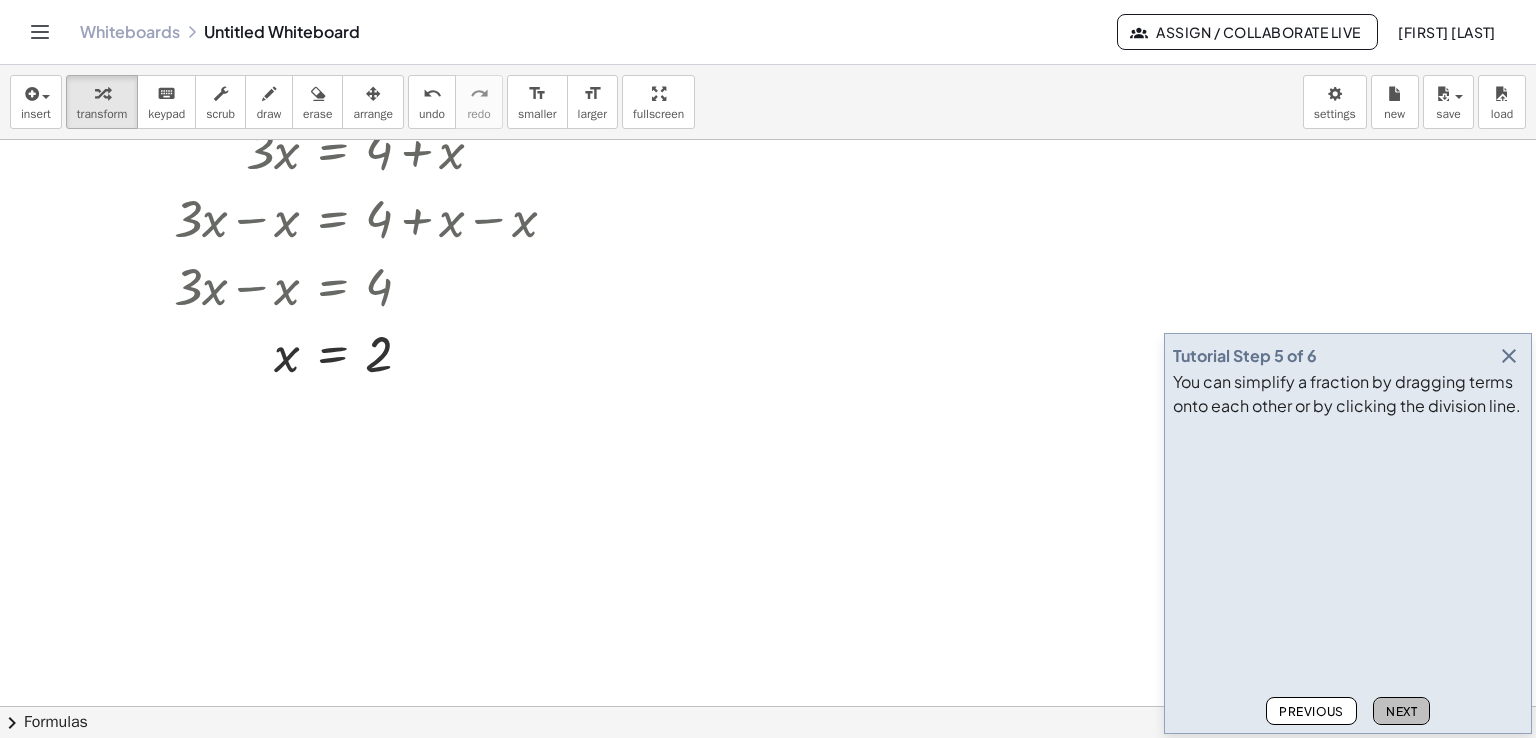 click on "Next" 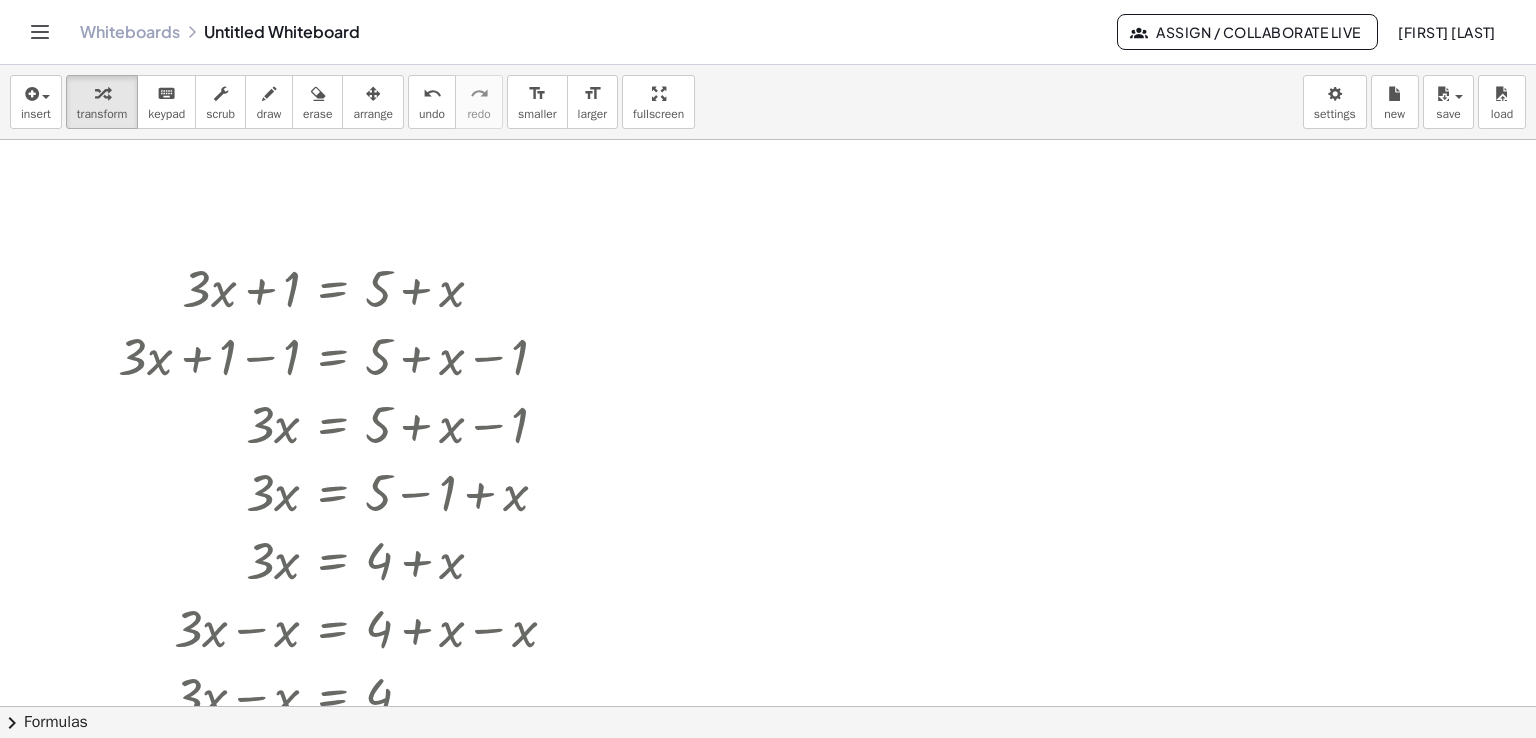 scroll, scrollTop: 284, scrollLeft: 0, axis: vertical 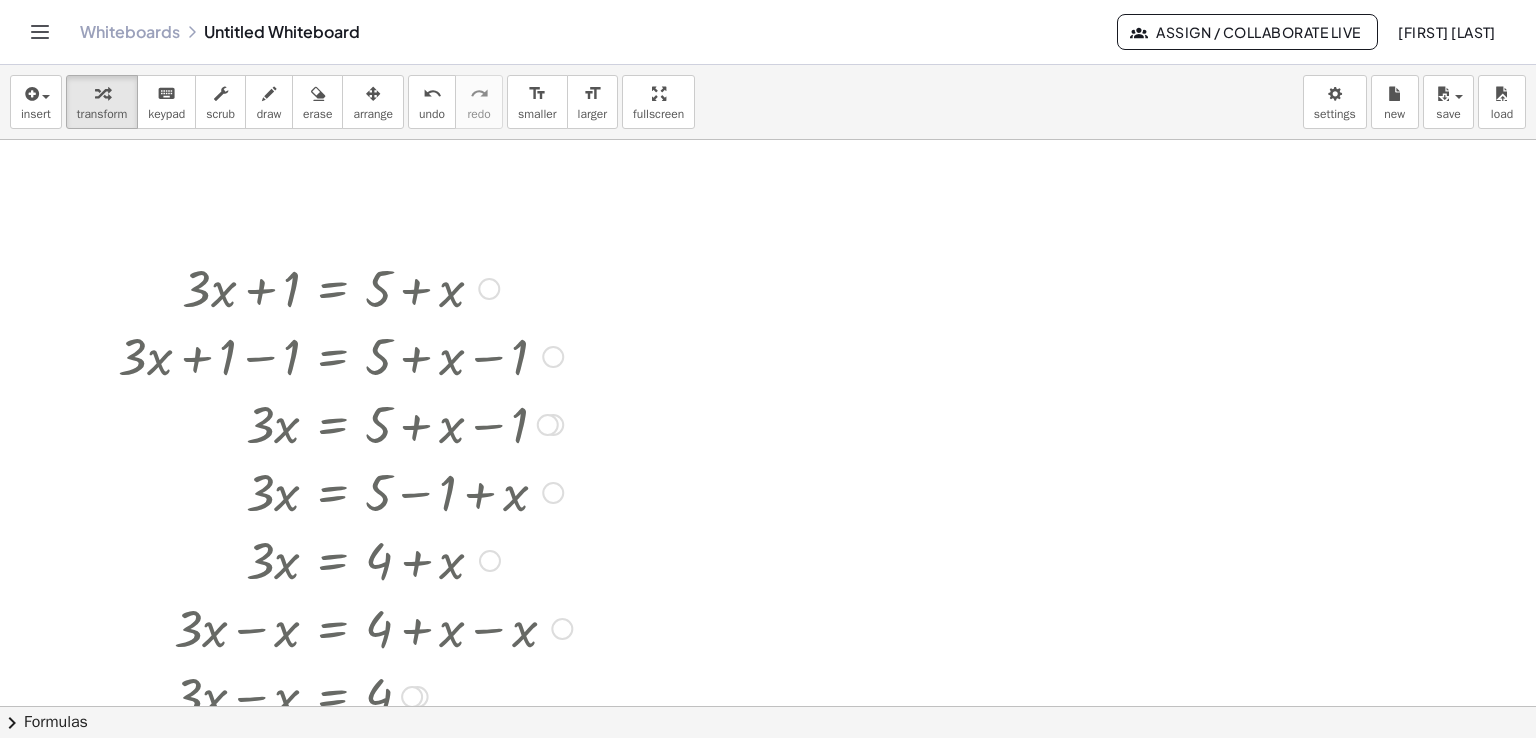 click at bounding box center [553, 425] 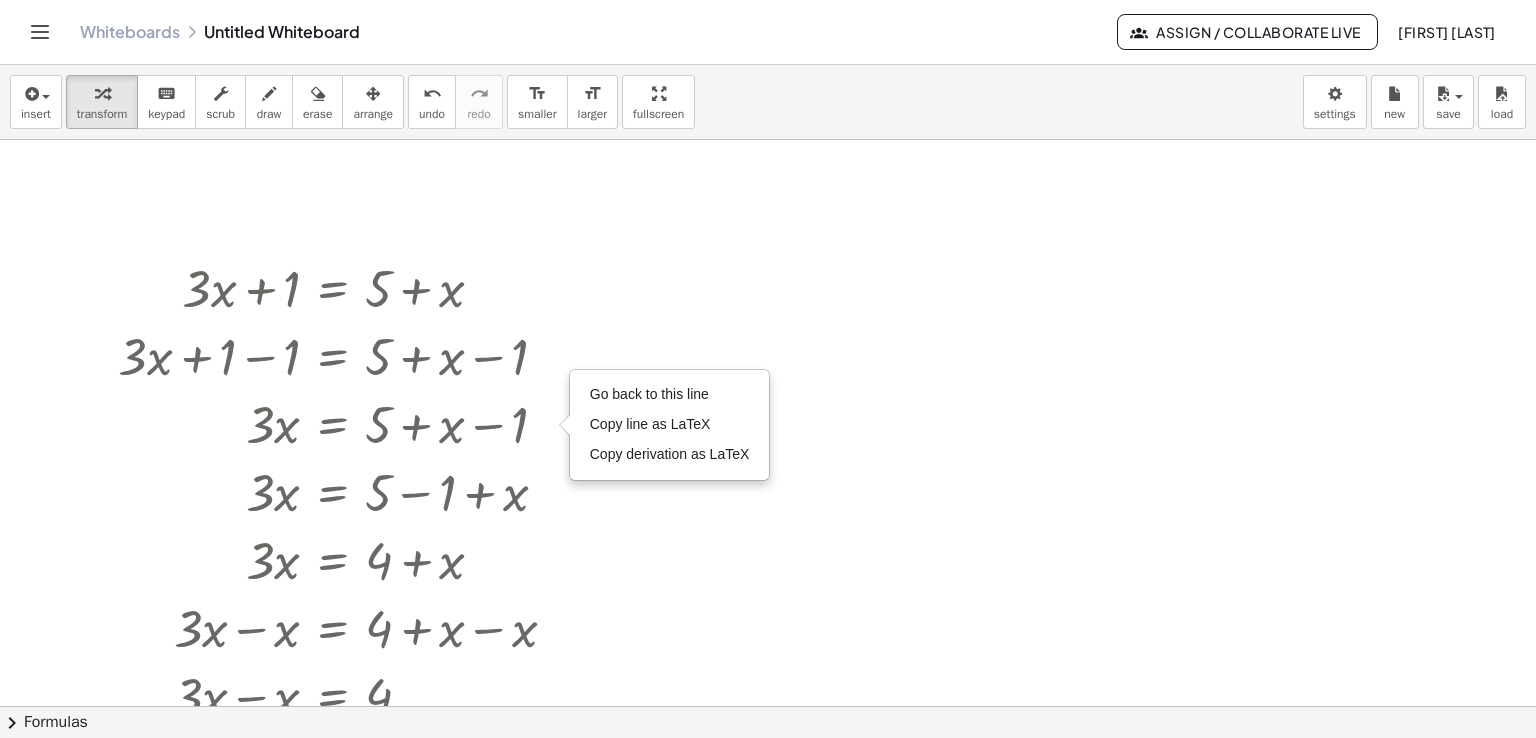 click at bounding box center [768, 422] 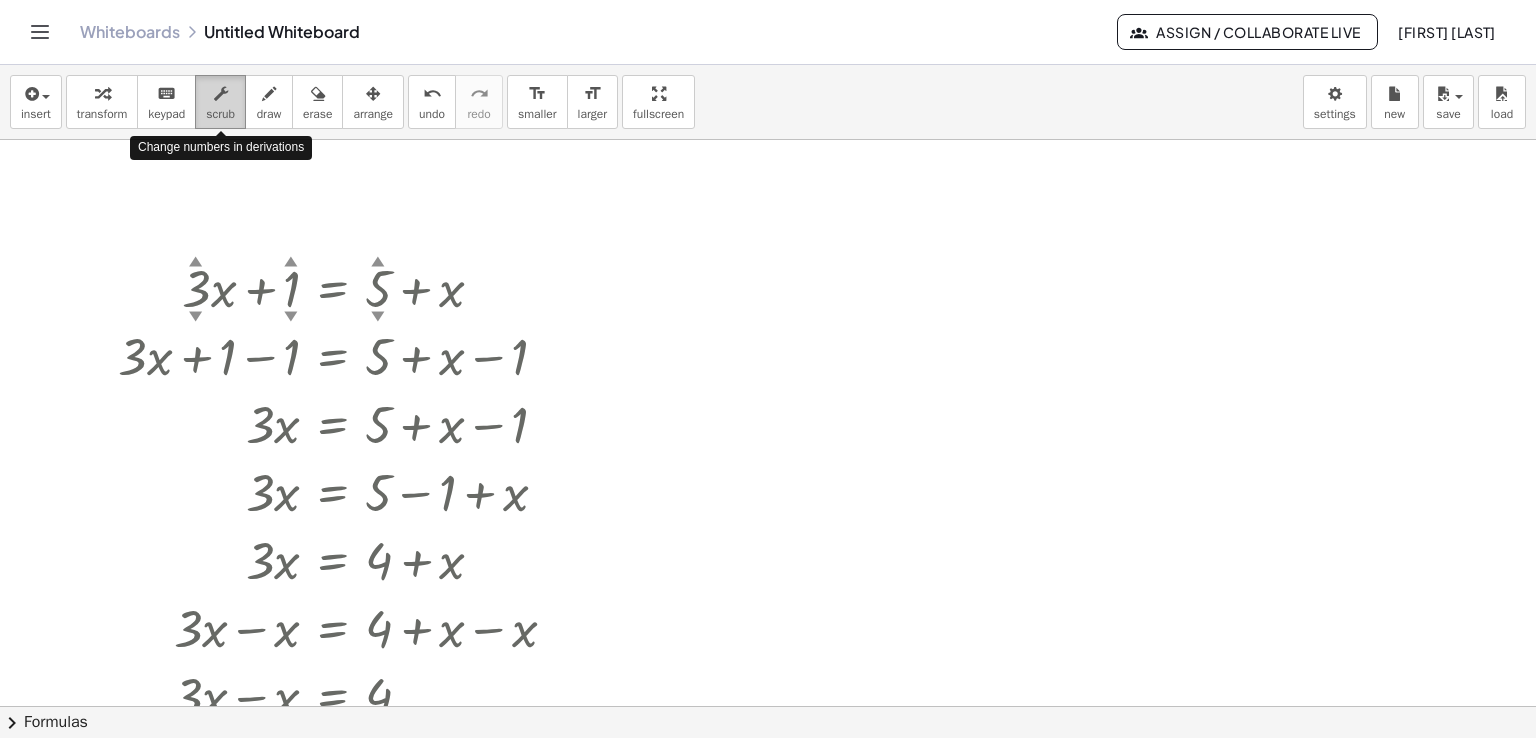 click on "scrub" at bounding box center (220, 114) 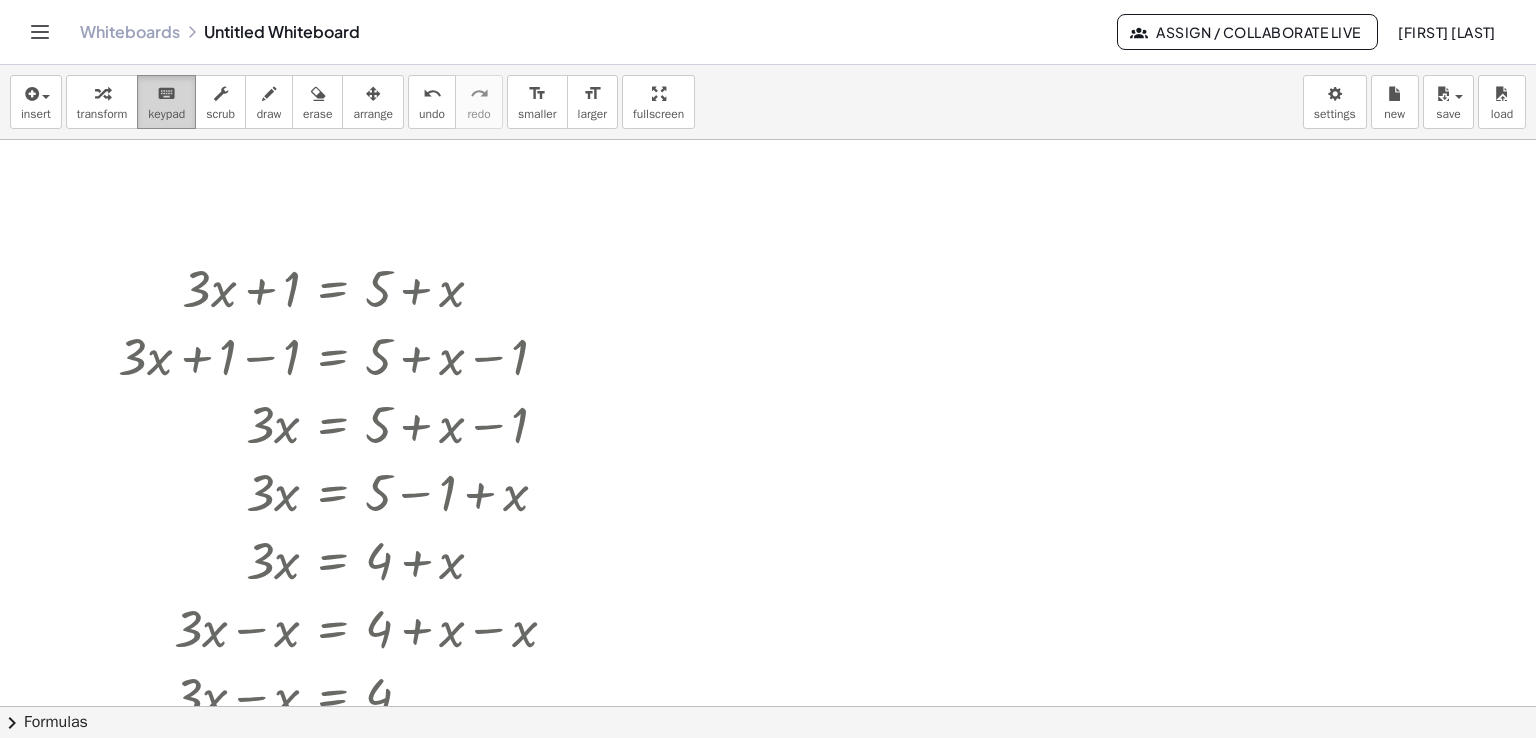 click on "keyboard" at bounding box center [166, 94] 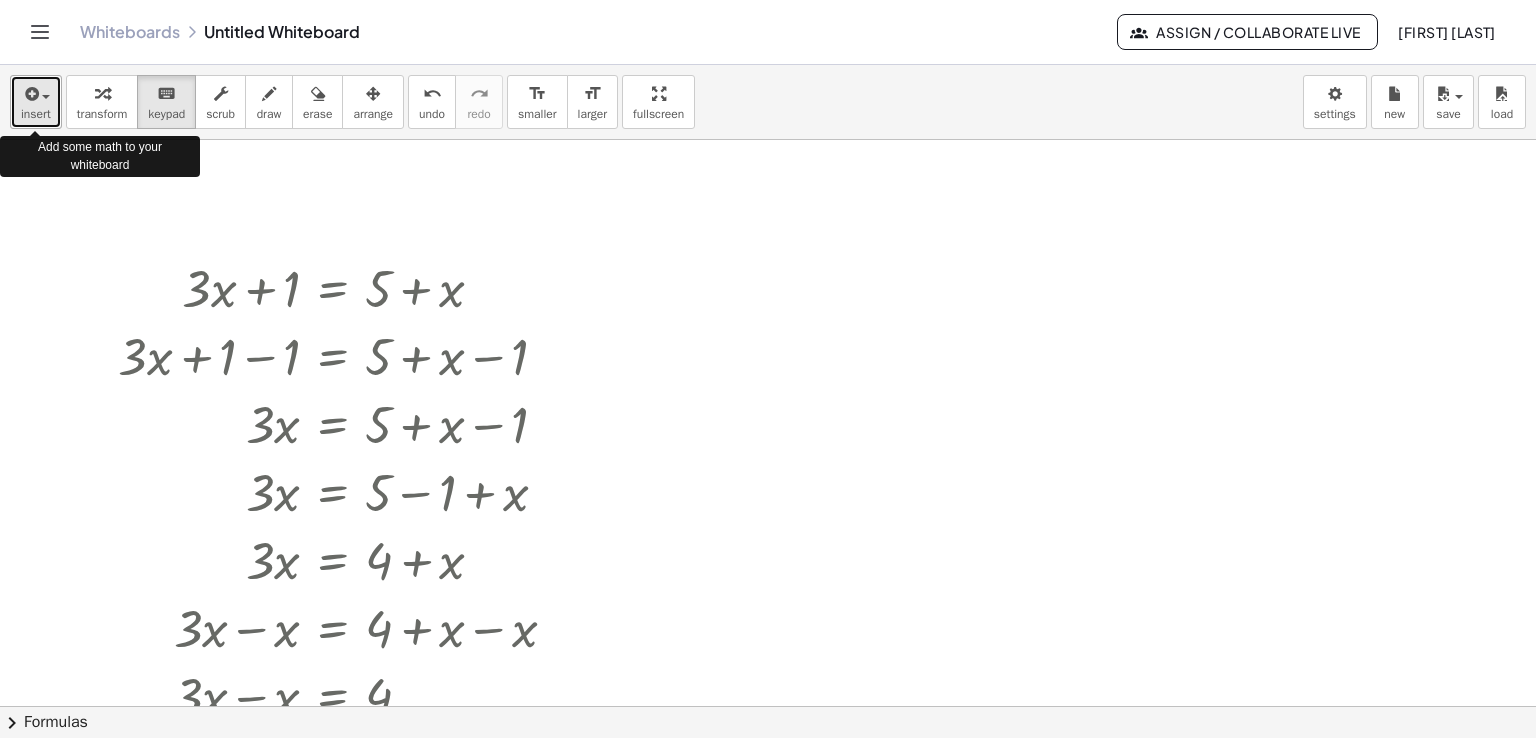 click at bounding box center (30, 94) 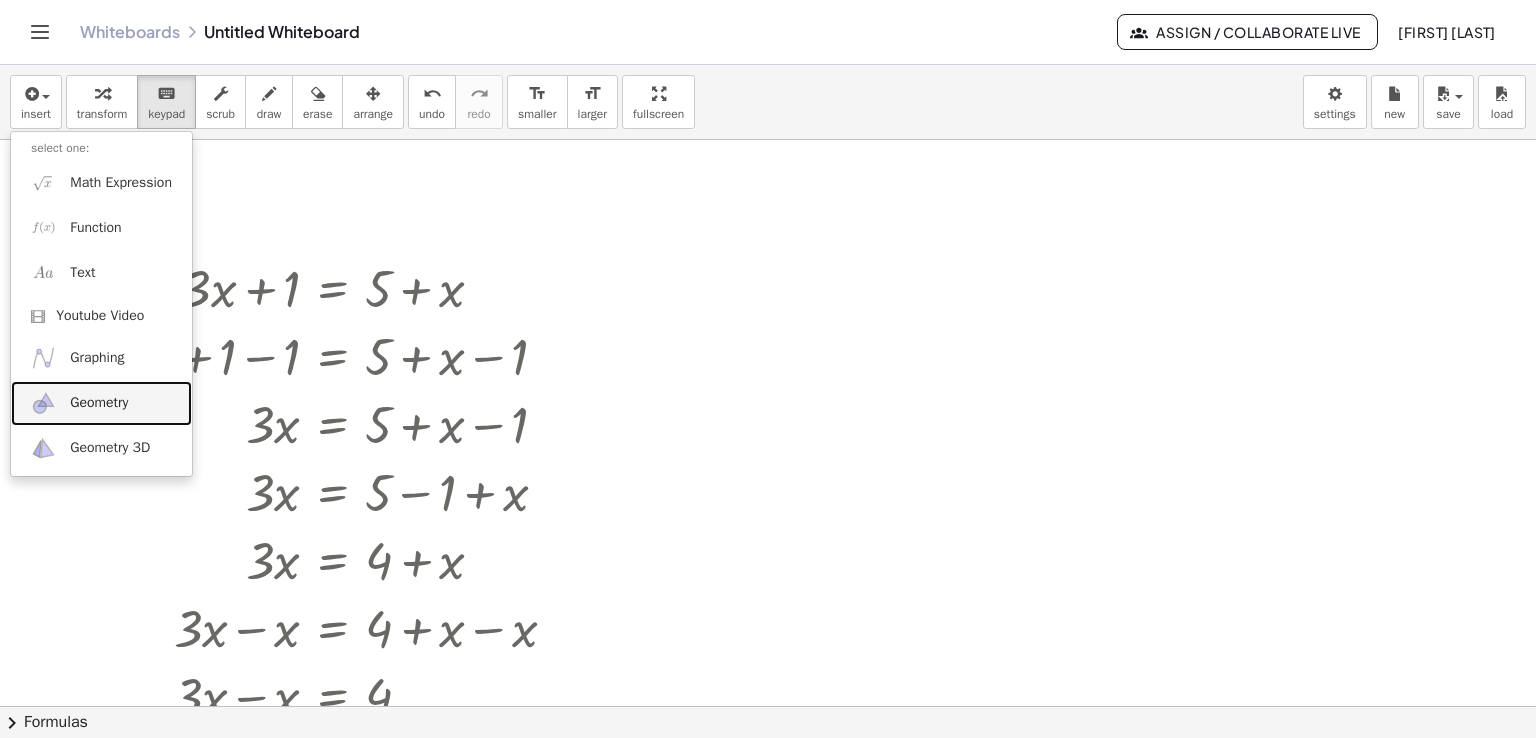 click on "Geometry" at bounding box center (101, 403) 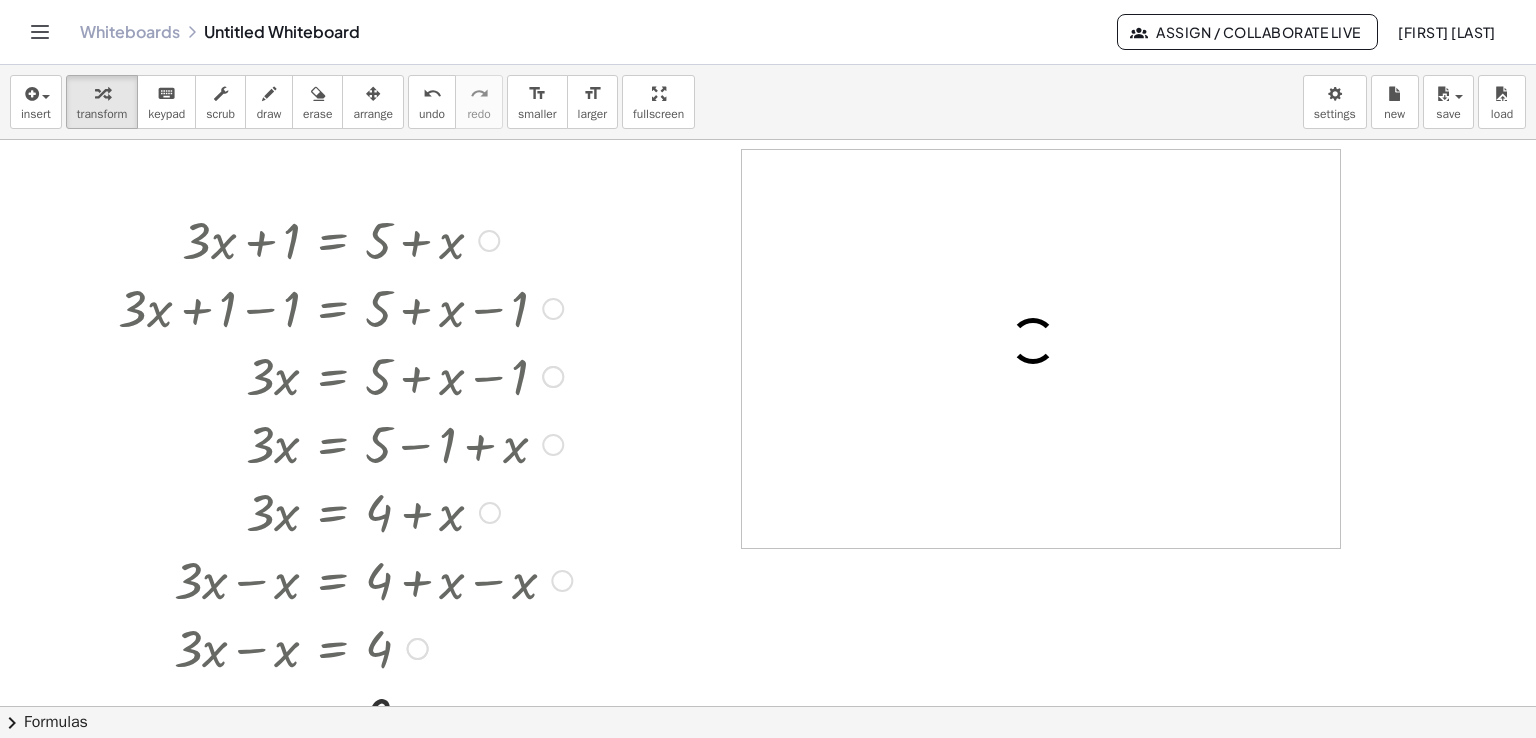 scroll, scrollTop: 223, scrollLeft: 0, axis: vertical 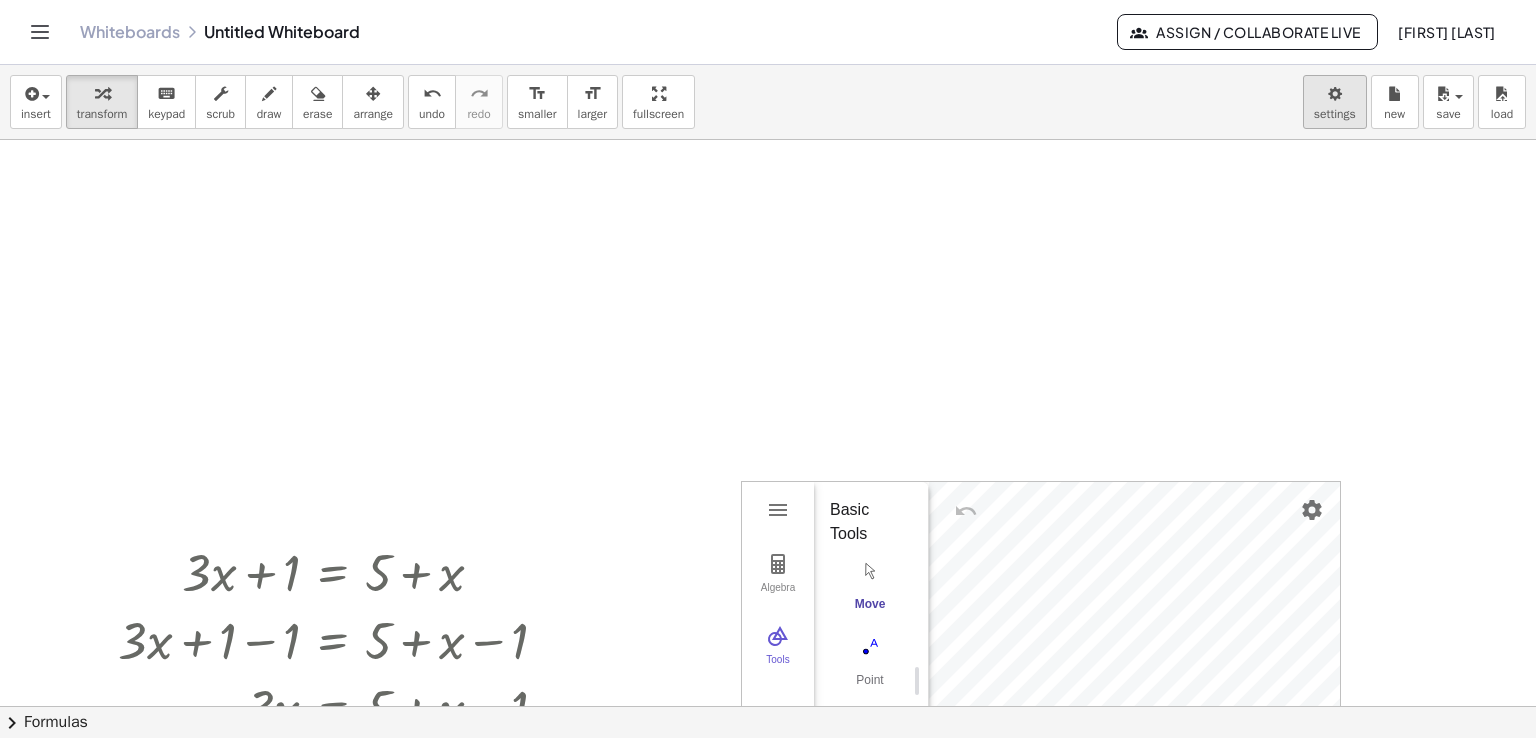 click on "Graspable Math Activities Get Started Activity Bank Assigned Work Classes Whiteboards Go Premium! Reference Account v1.28.2 | Privacy policy © 2025 | Graspable, Inc. Whiteboards Untitled Whiteboard Assign / Collaborate Live  [FIRST] [LAST]   insert select one: Math Expression Function Text Youtube Video Graphing Geometry Geometry 3D transform keyboard keypad scrub draw erase arrange undo undo redo redo format_size smaller format_size larger fullscreen load   save new settings + · 3 · x + 1 = + 5 + x + · 3 · x + 1 − 1 = + 5 + x − 1 + · 3 · x + 0 = + 5 + x − 1 · 3 · x = + 5 + x − 1 Go back to this line Copy line as LaTeX Copy derivation as LaTeX · 3 · x = + 5 − 1 + x · 3 · x − x = + 4 + x − x + · 3 · x − x = + 4 + 0 + · 3 · x − x = 4 · 2 · x = 4 · 2 · x · ⬚ = · 4 · 2 · 2 · x · 2 = 2 x = 2 Go back to this line Copy line as LaTeX Copy derivation as LaTeX     Algebra Tools GeoGebra Geometry Basic Tools" at bounding box center [768, 369] 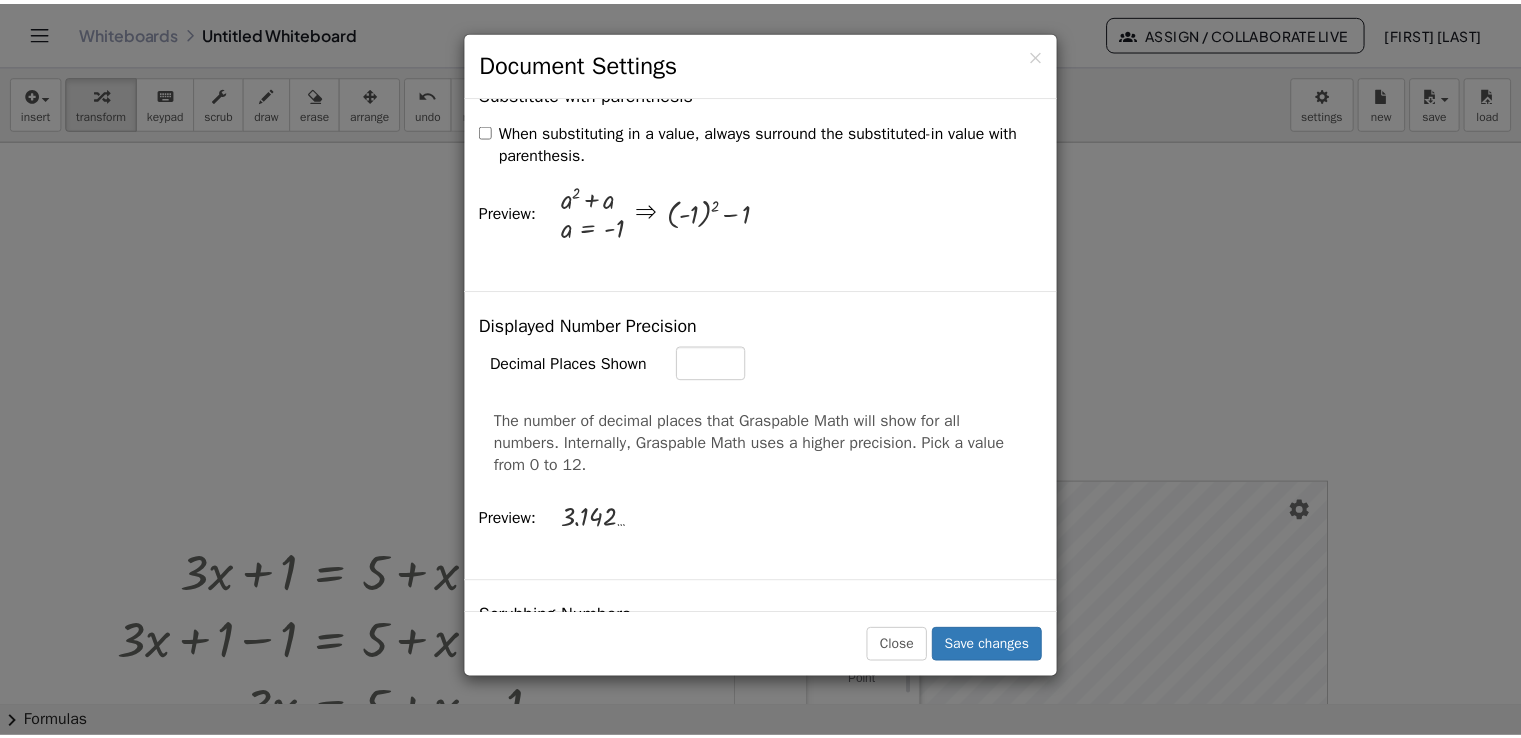 scroll, scrollTop: 943, scrollLeft: 0, axis: vertical 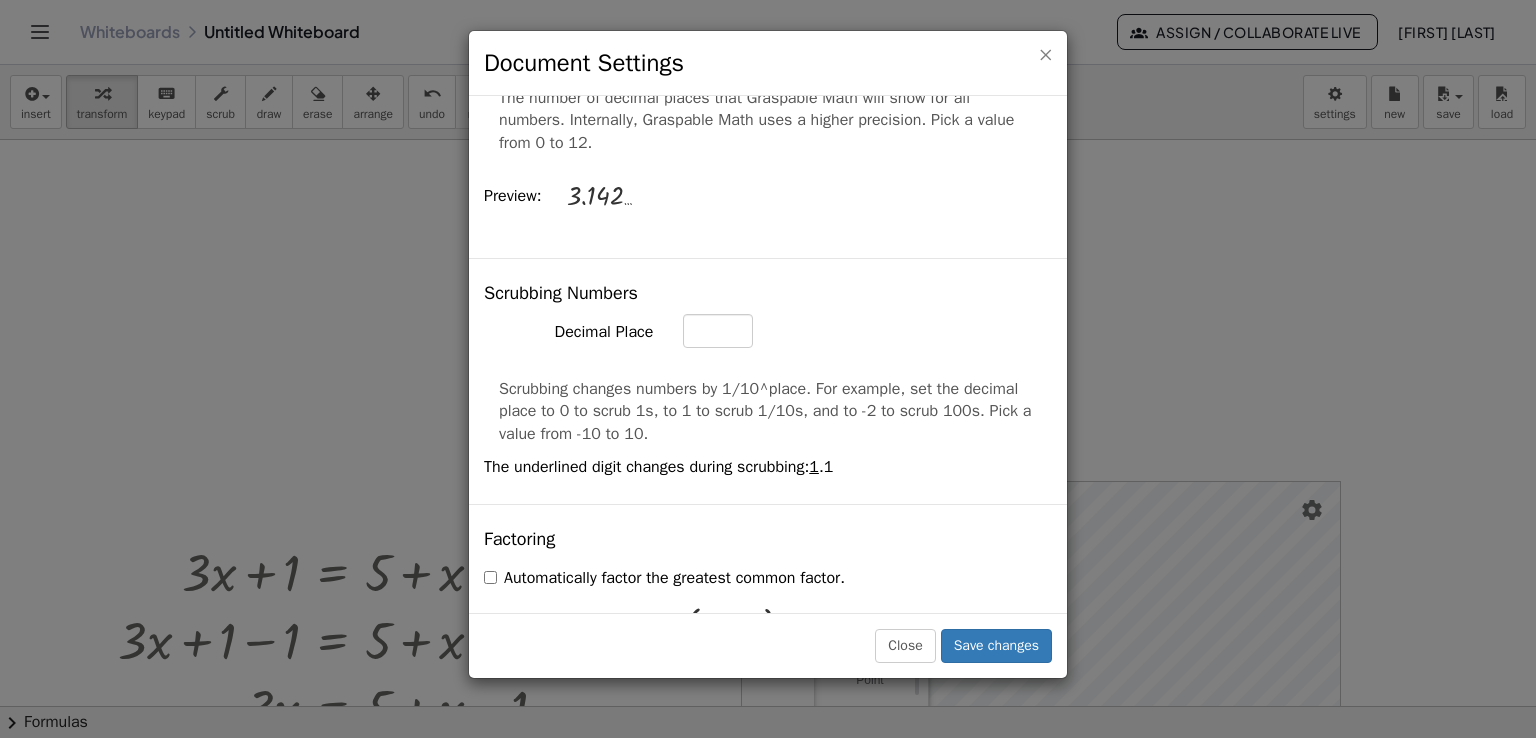 click on "×" at bounding box center [1045, 54] 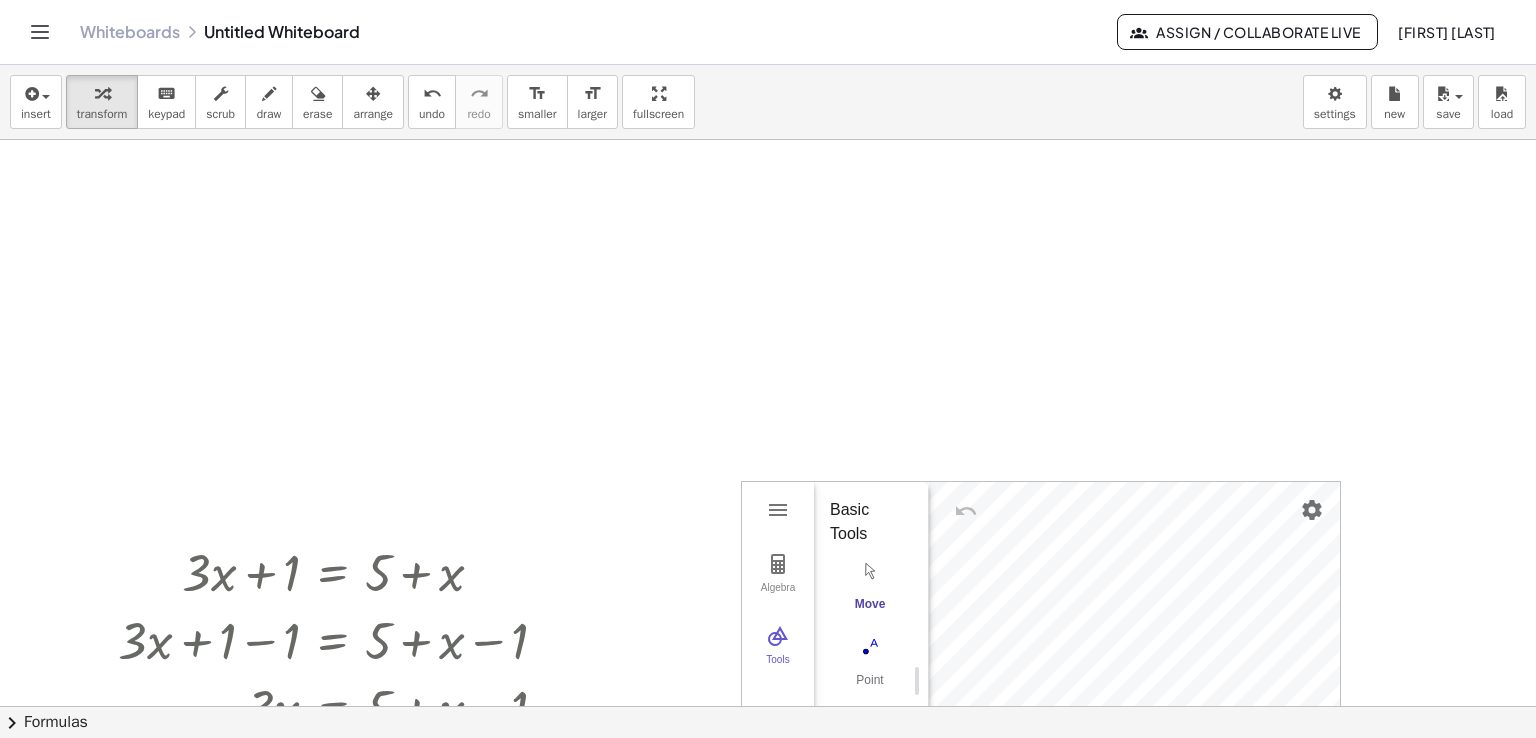 click 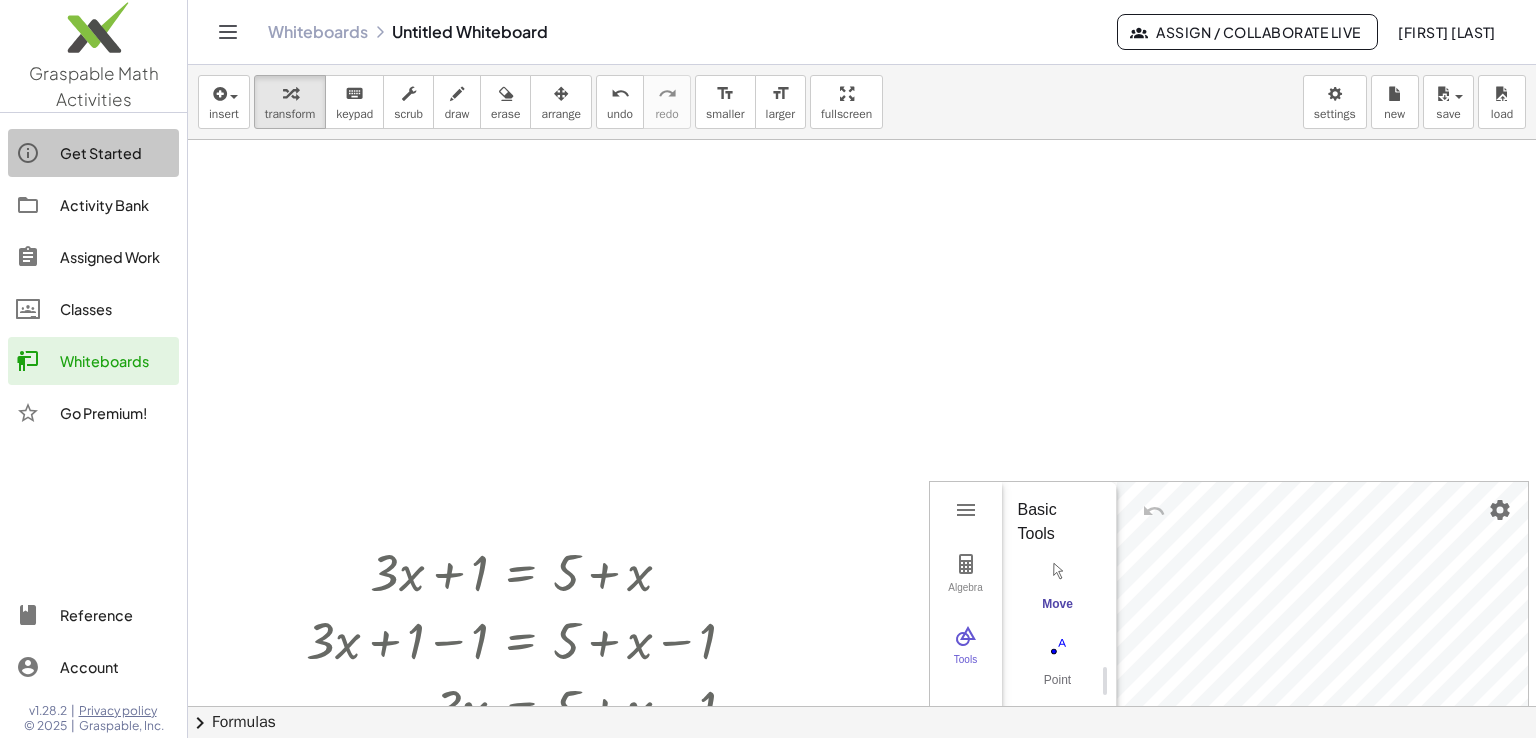 click on "Get Started" 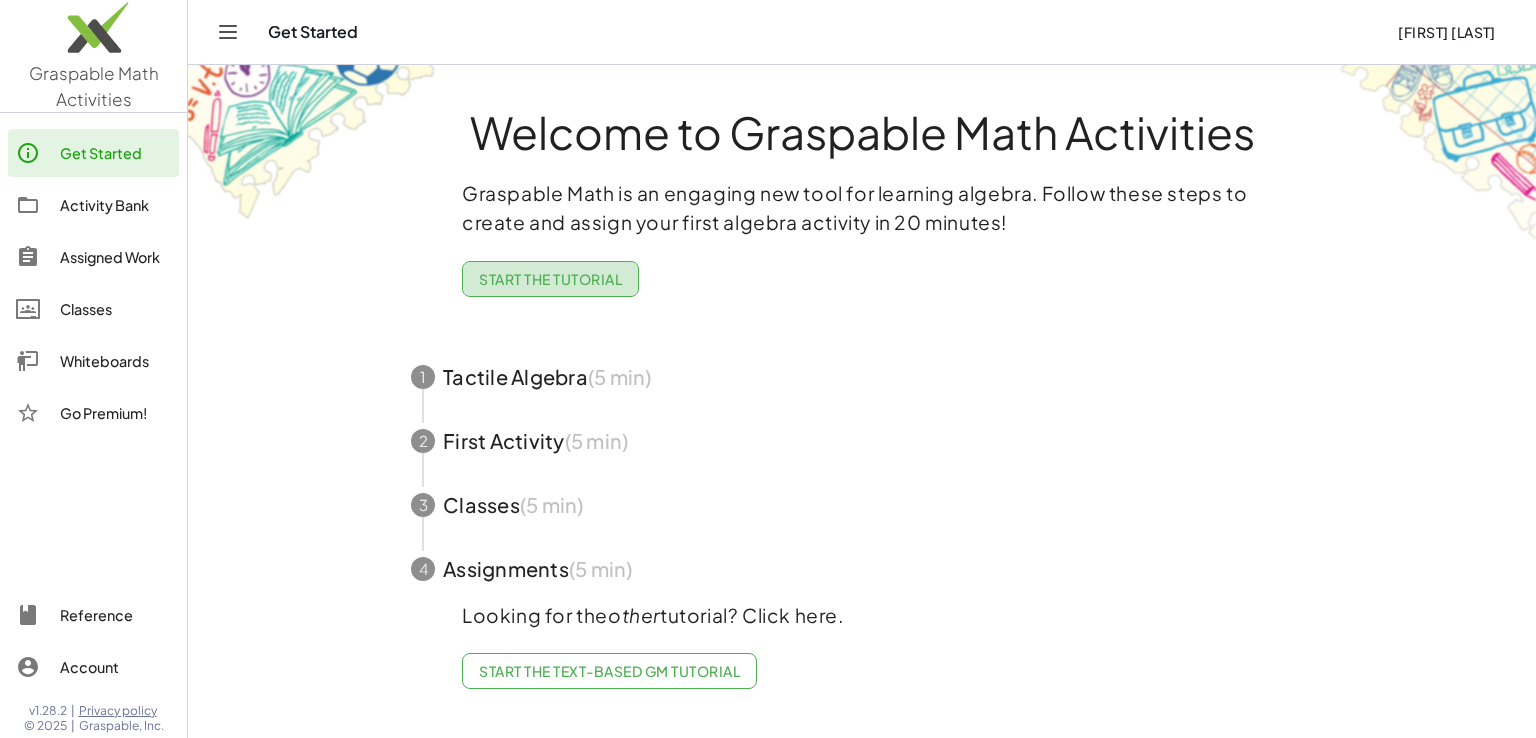 click on "Start the Tutorial" at bounding box center (550, 279) 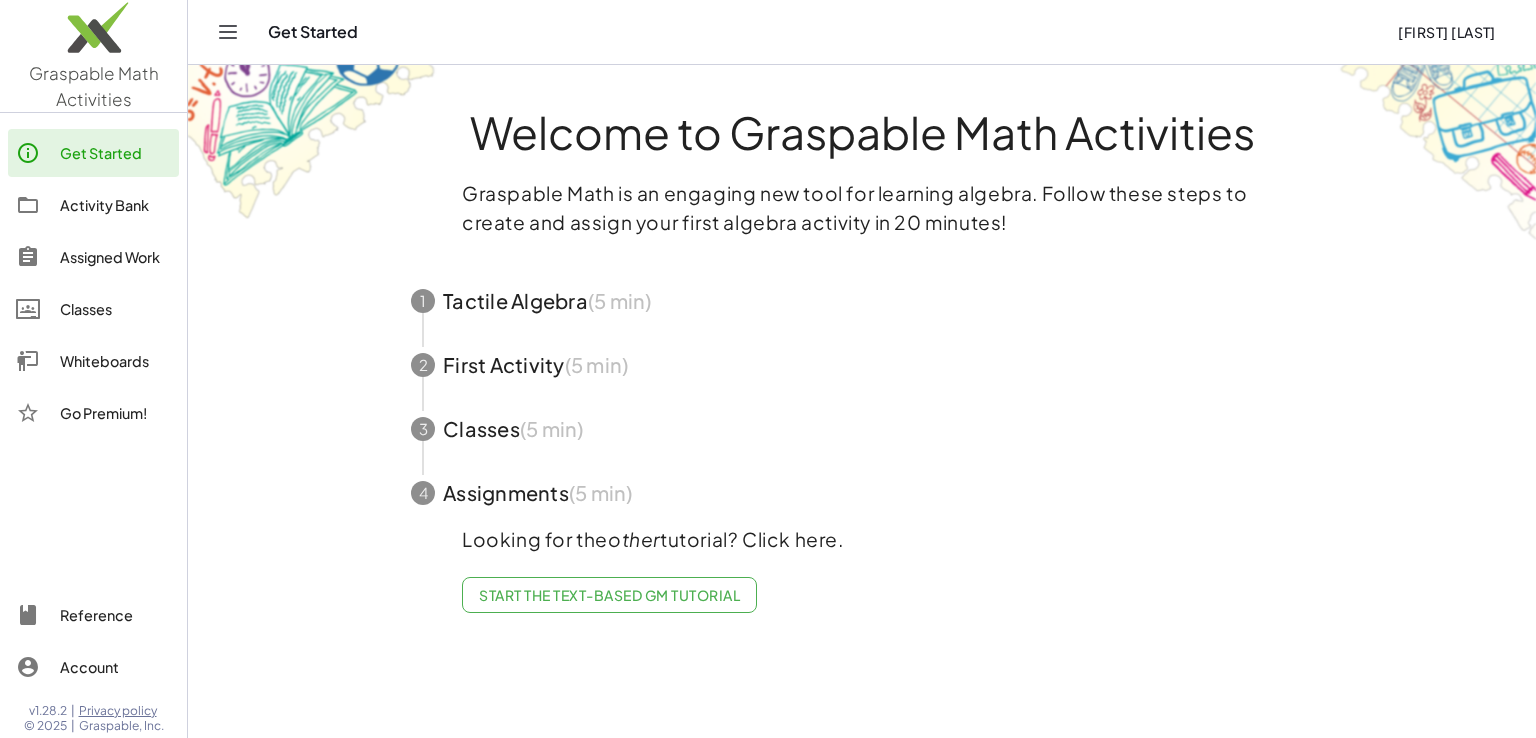 click at bounding box center (862, 301) 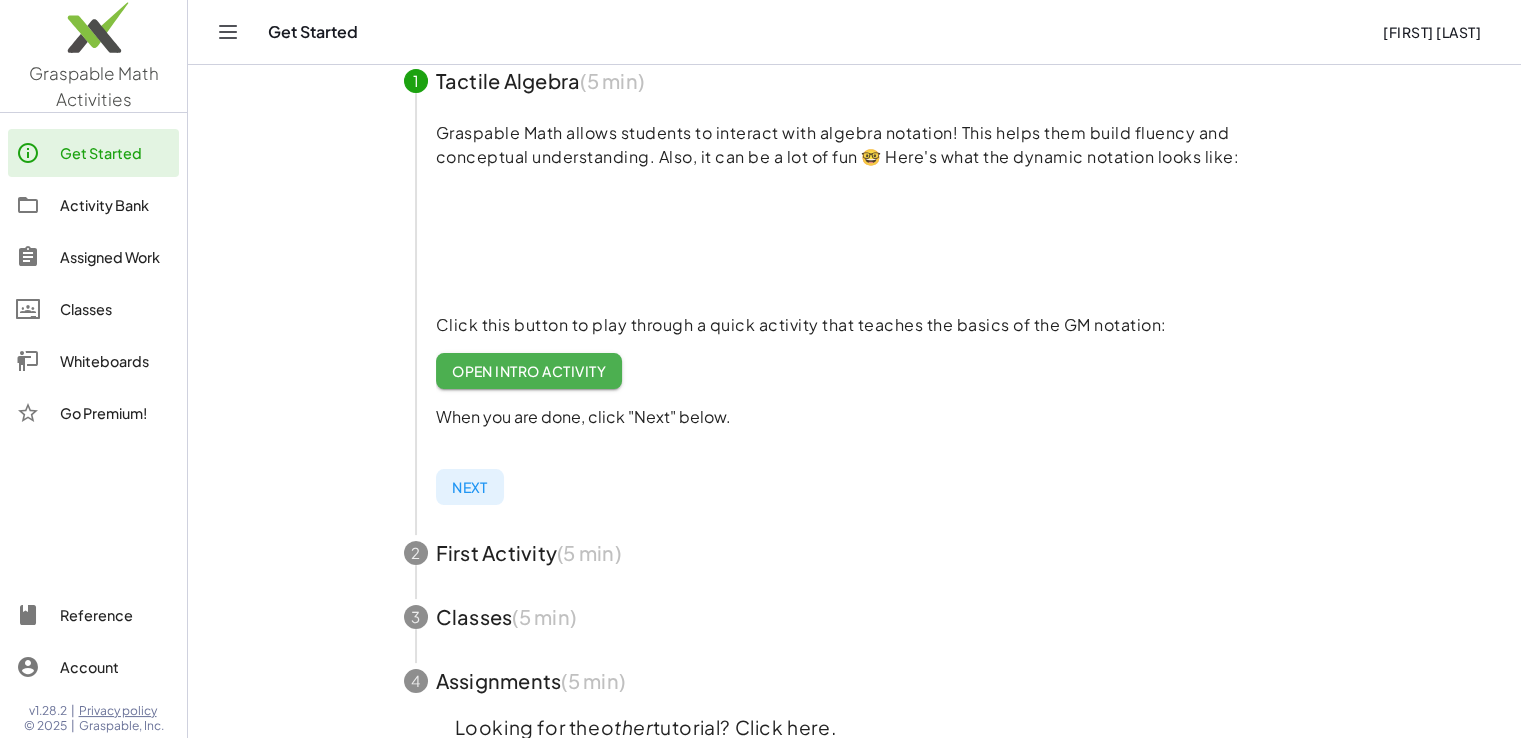 scroll, scrollTop: 220, scrollLeft: 0, axis: vertical 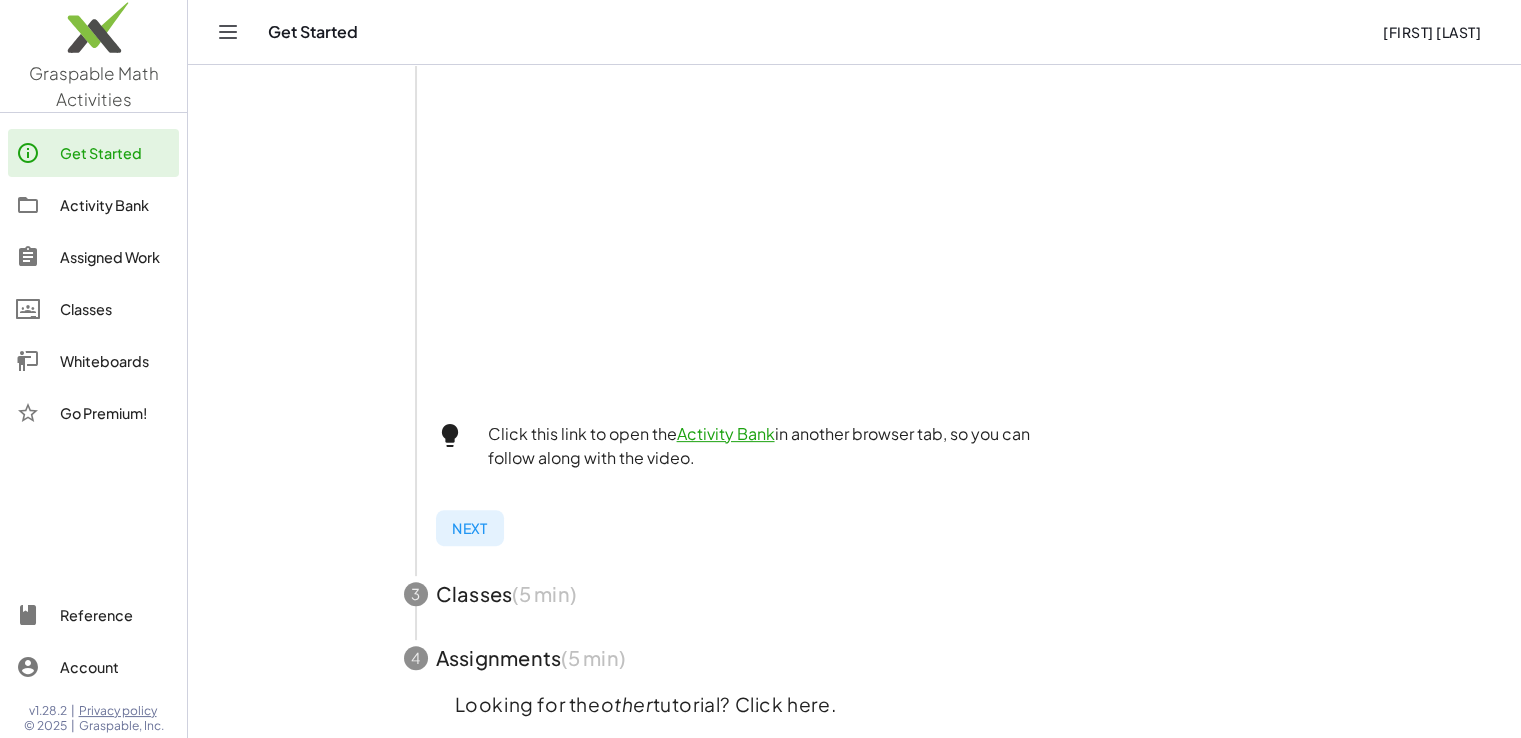 click at bounding box center (855, 594) 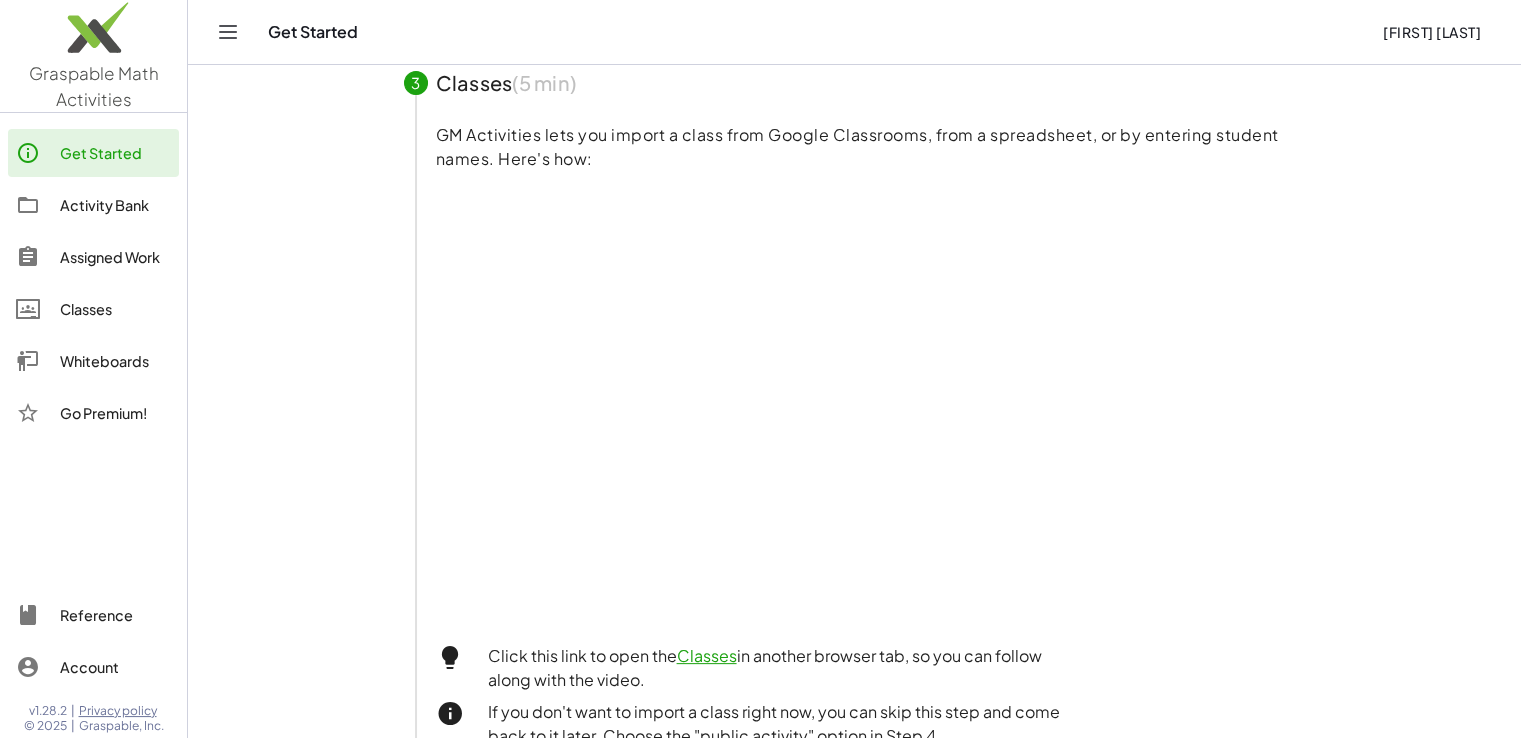 scroll, scrollTop: 644, scrollLeft: 0, axis: vertical 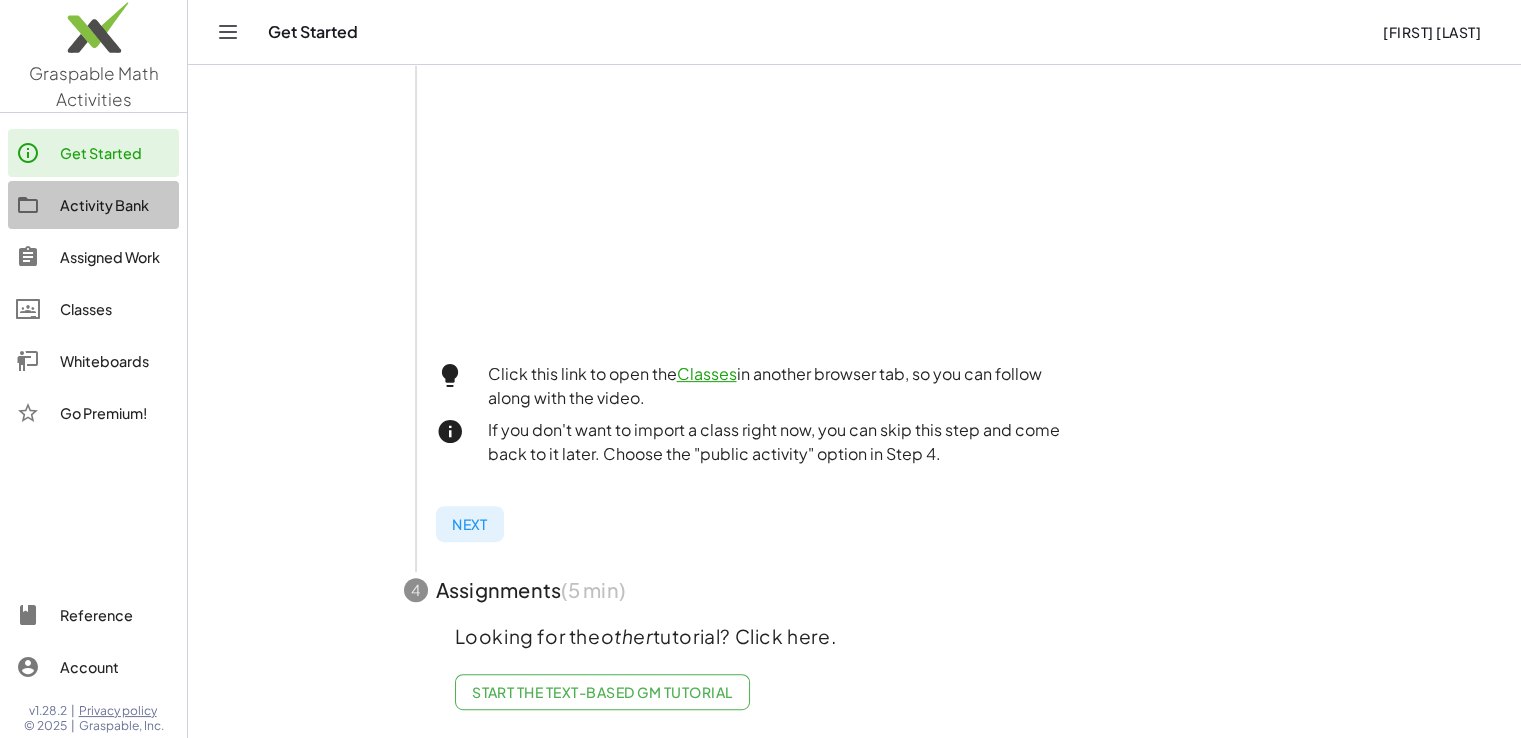 click on "Activity Bank" 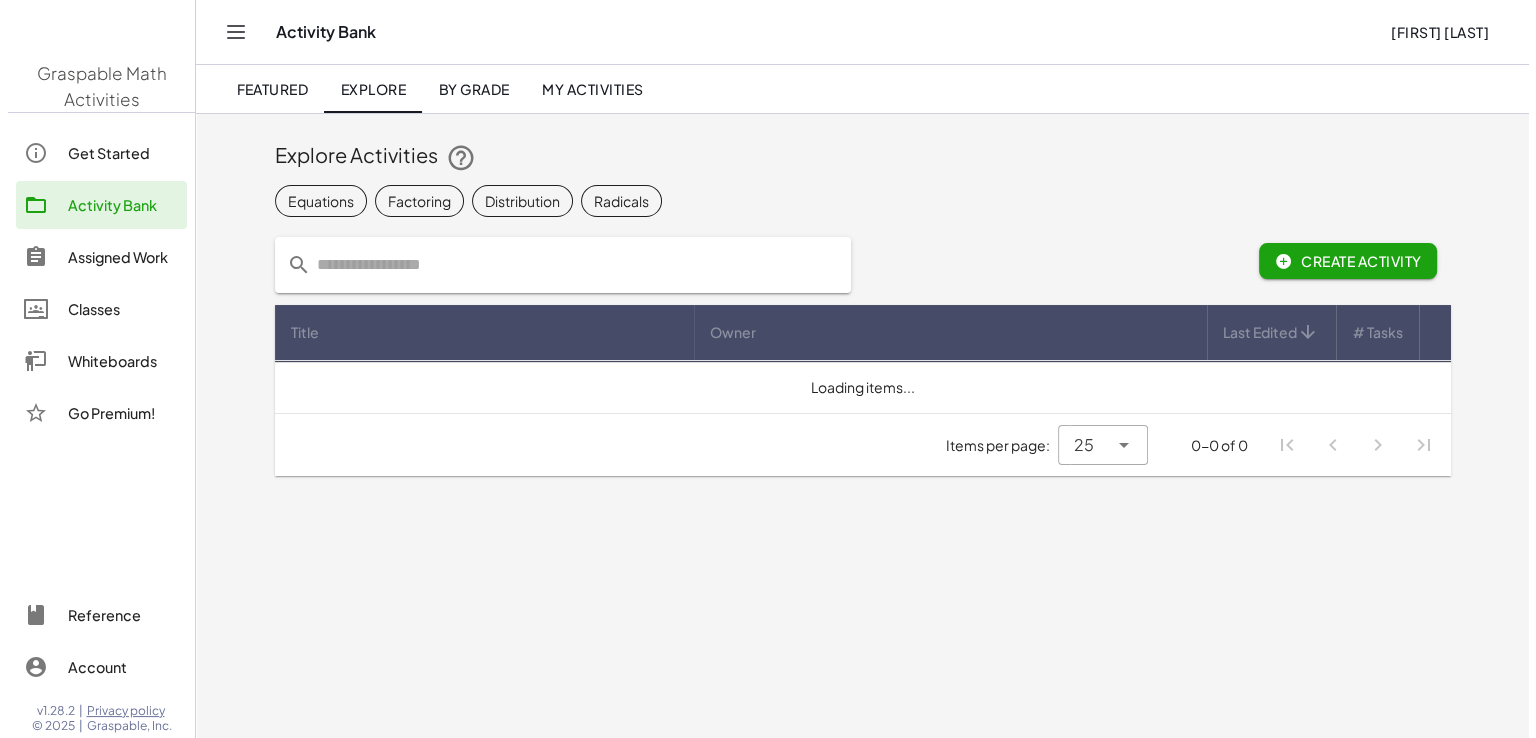 scroll, scrollTop: 0, scrollLeft: 0, axis: both 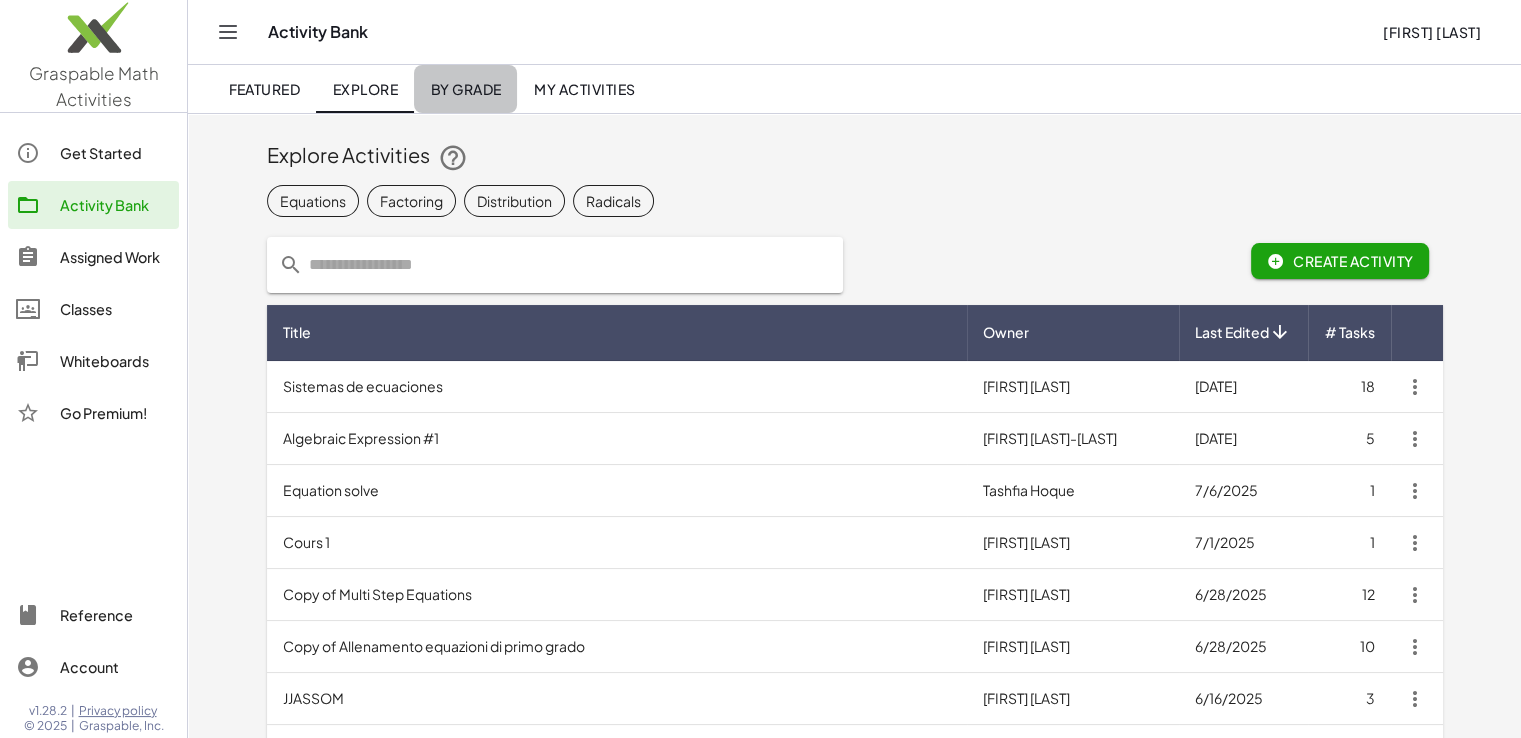 click on "By Grade" 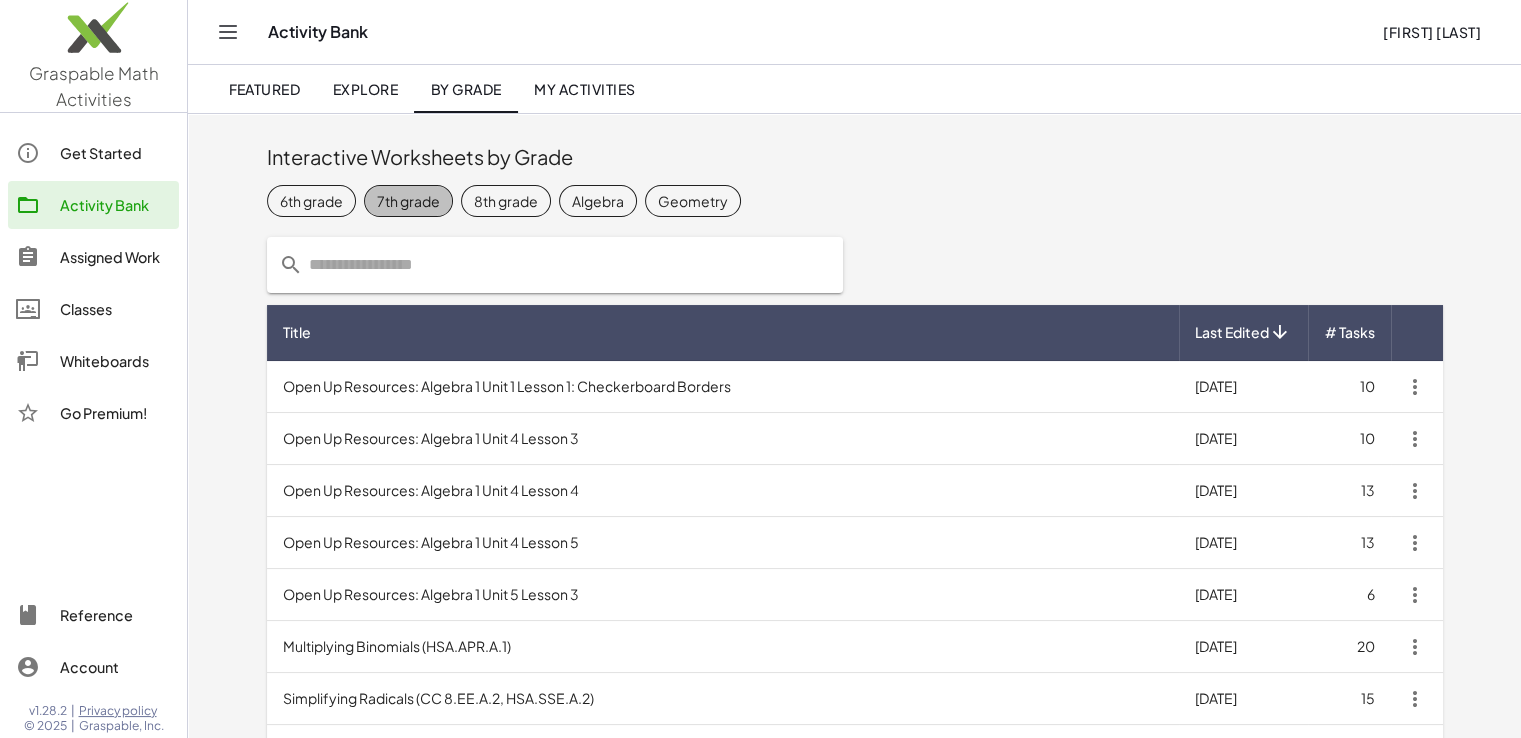 click on "7th grade" 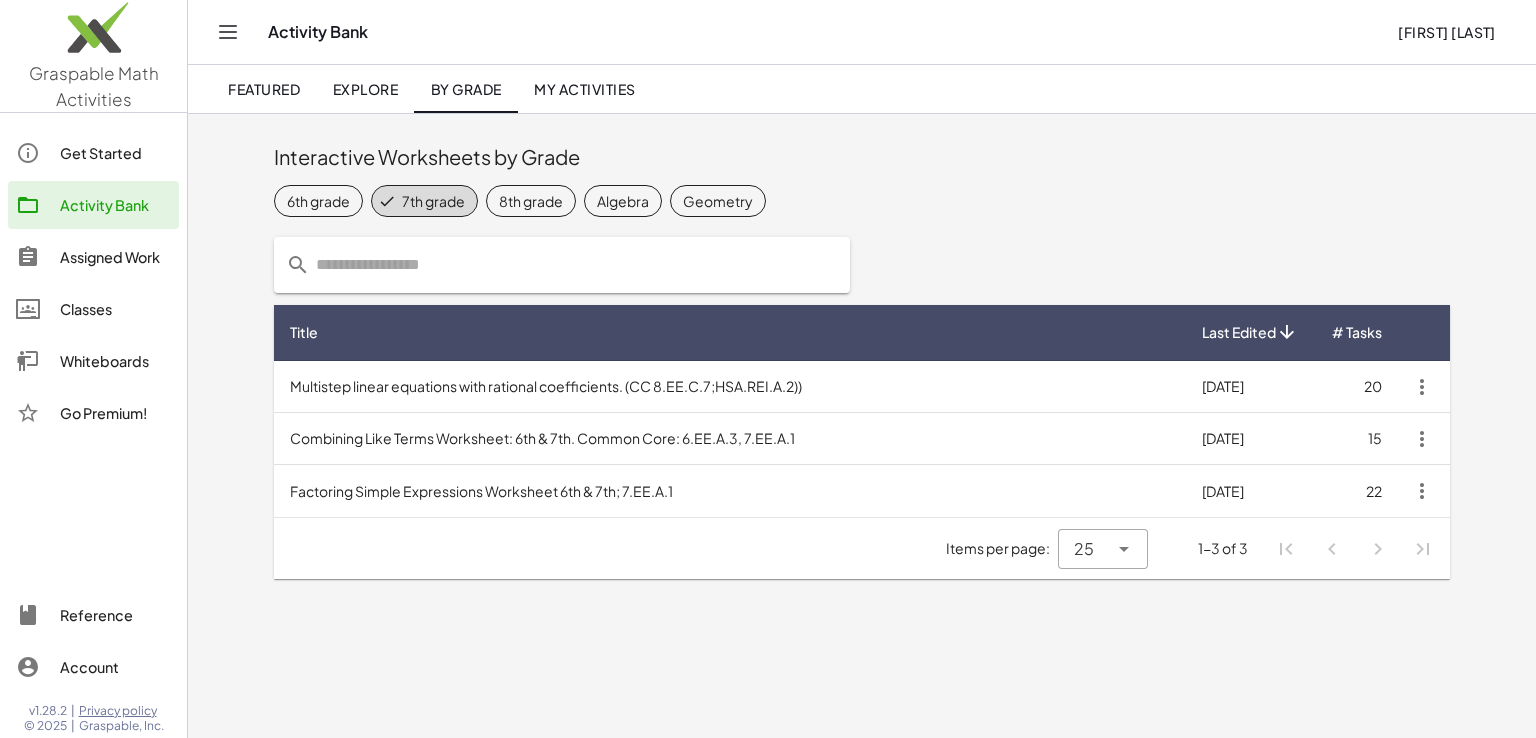 click on "Factoring Simple Expressions Worksheet 6th & 7th; 7.EE.A.1" at bounding box center (730, 491) 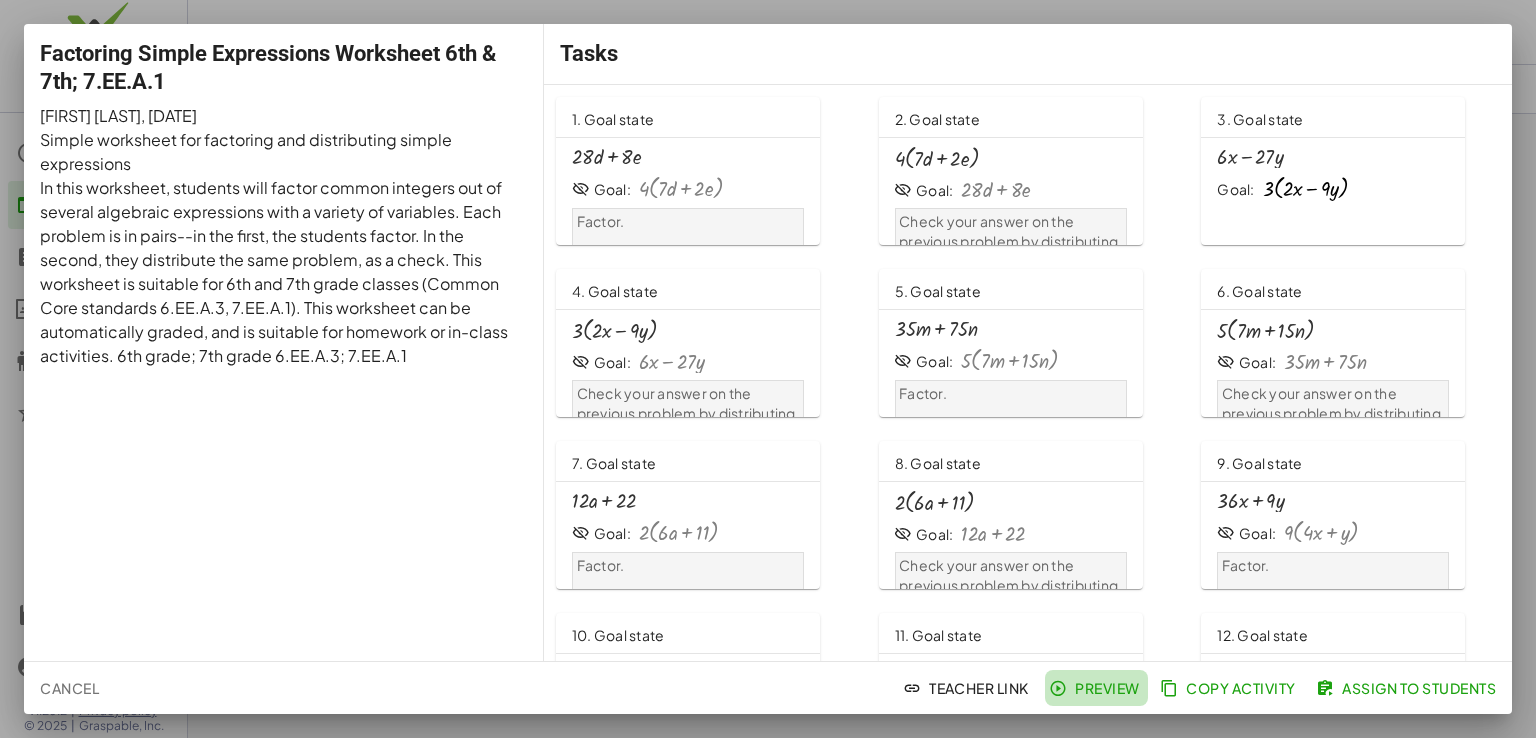 click on "Preview" at bounding box center [1096, 688] 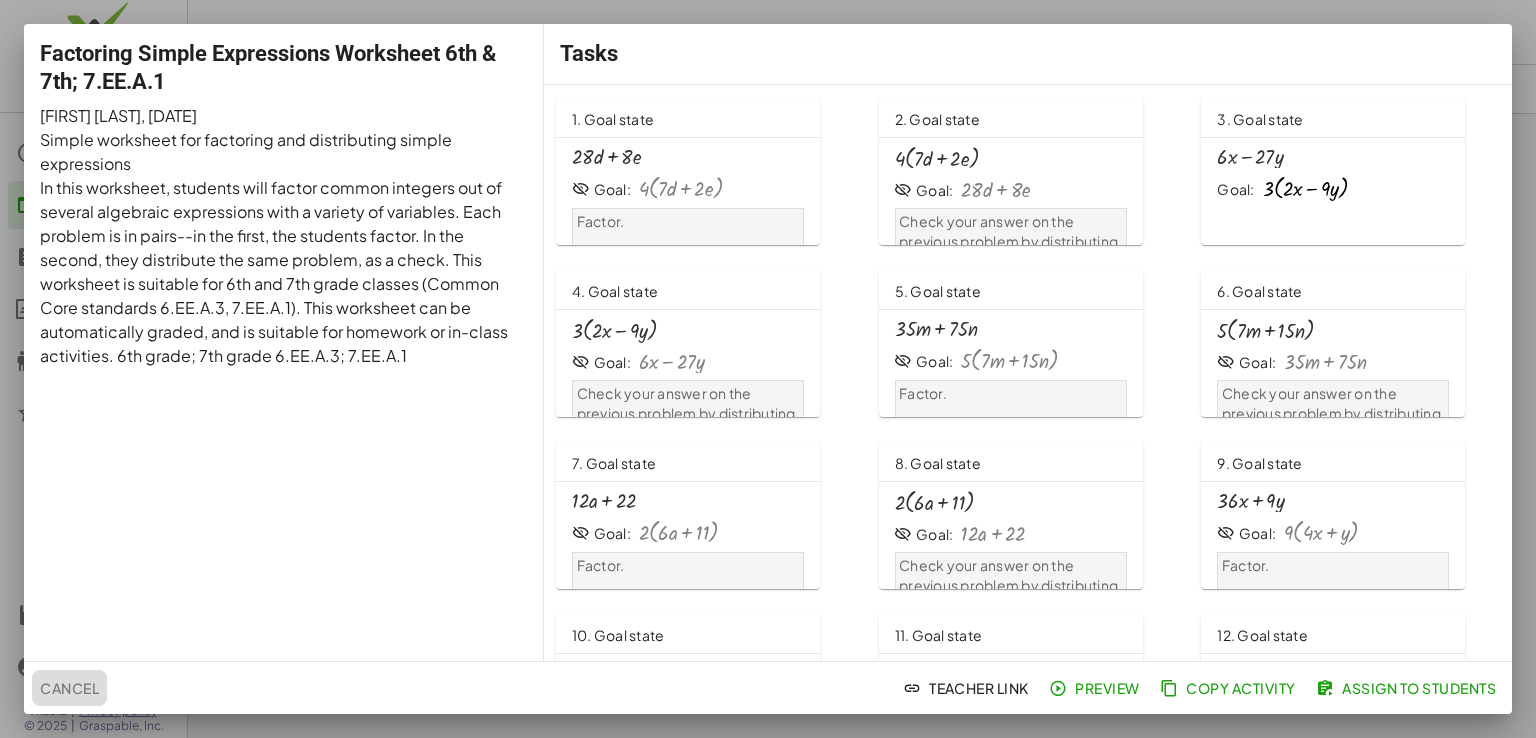 click on "Cancel" 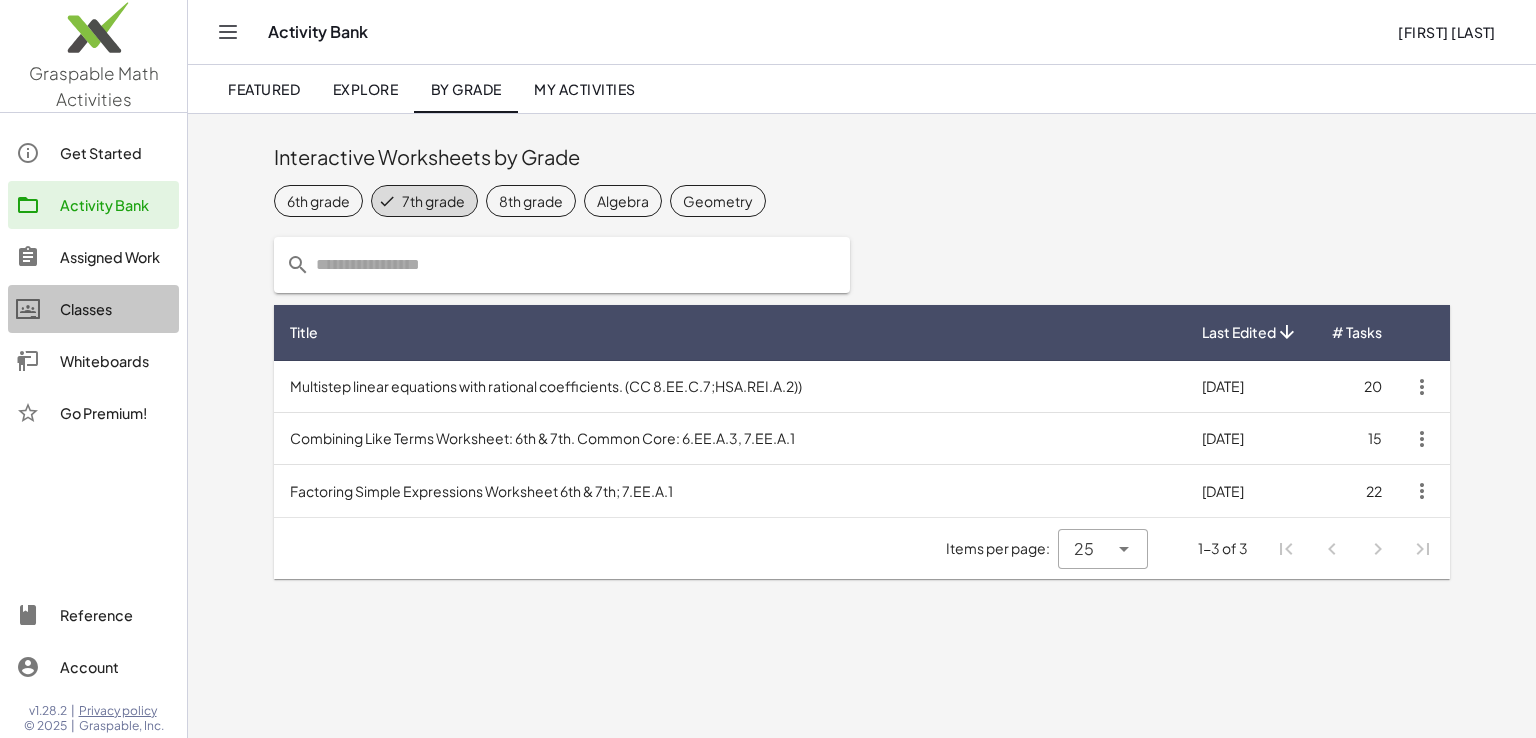 click on "Classes" 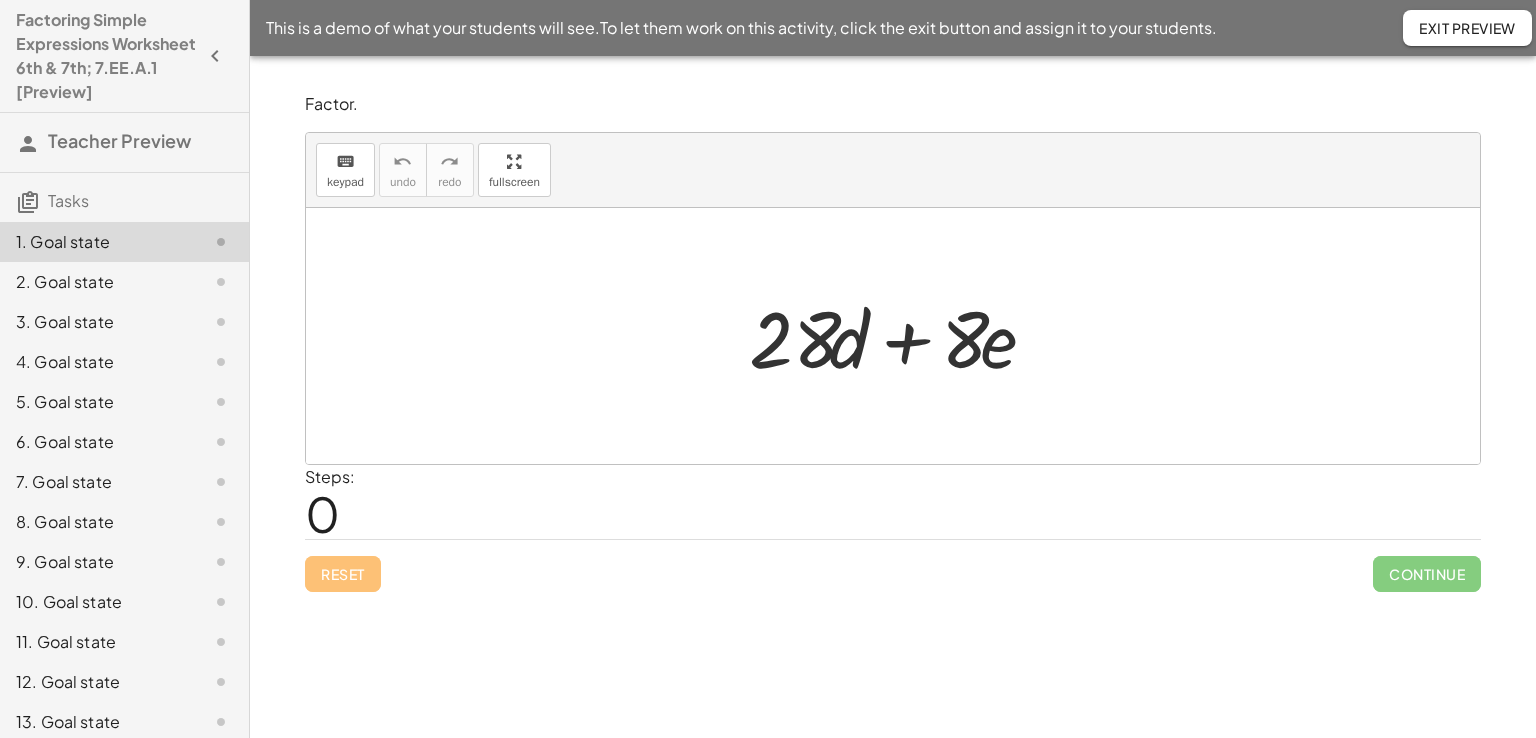 scroll, scrollTop: 0, scrollLeft: 0, axis: both 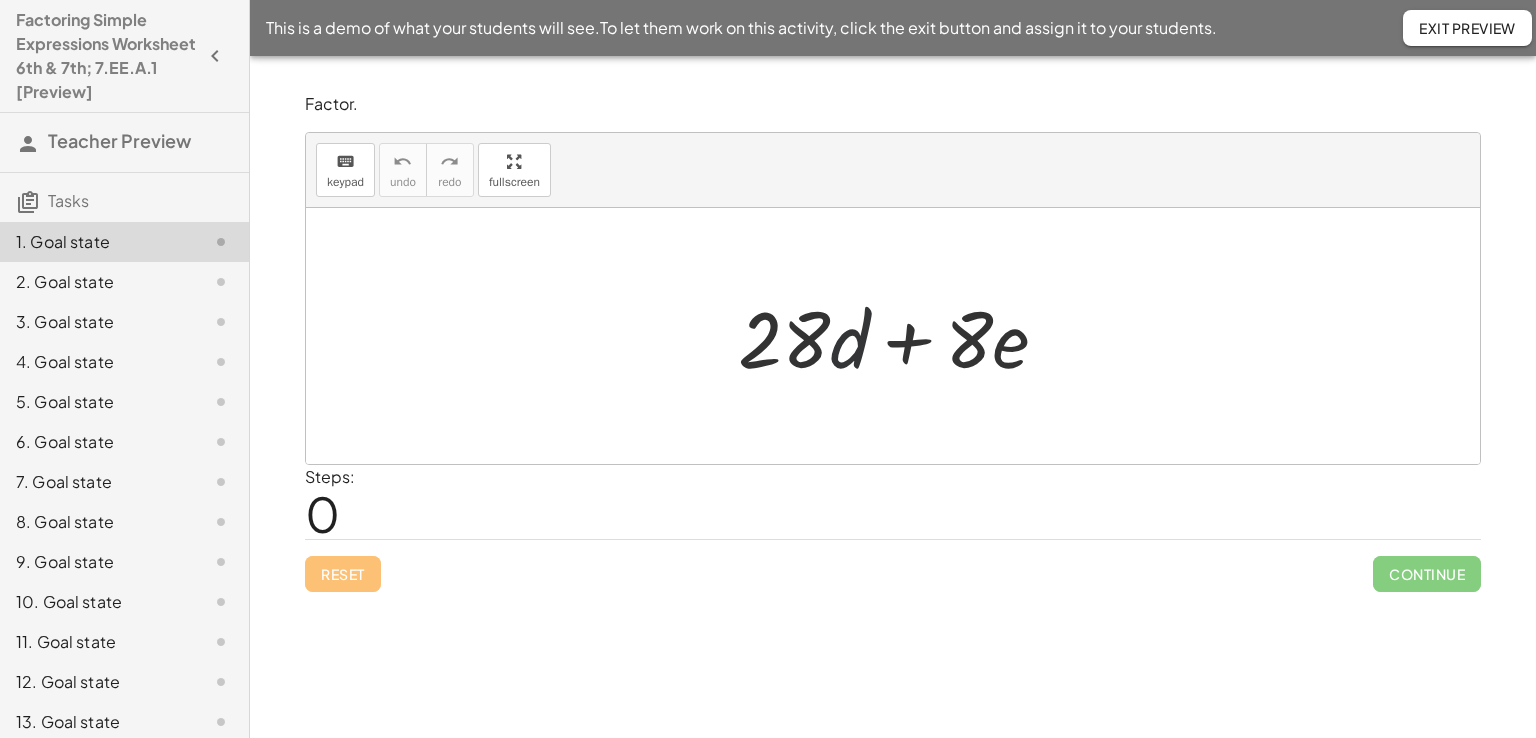 click at bounding box center [901, 336] 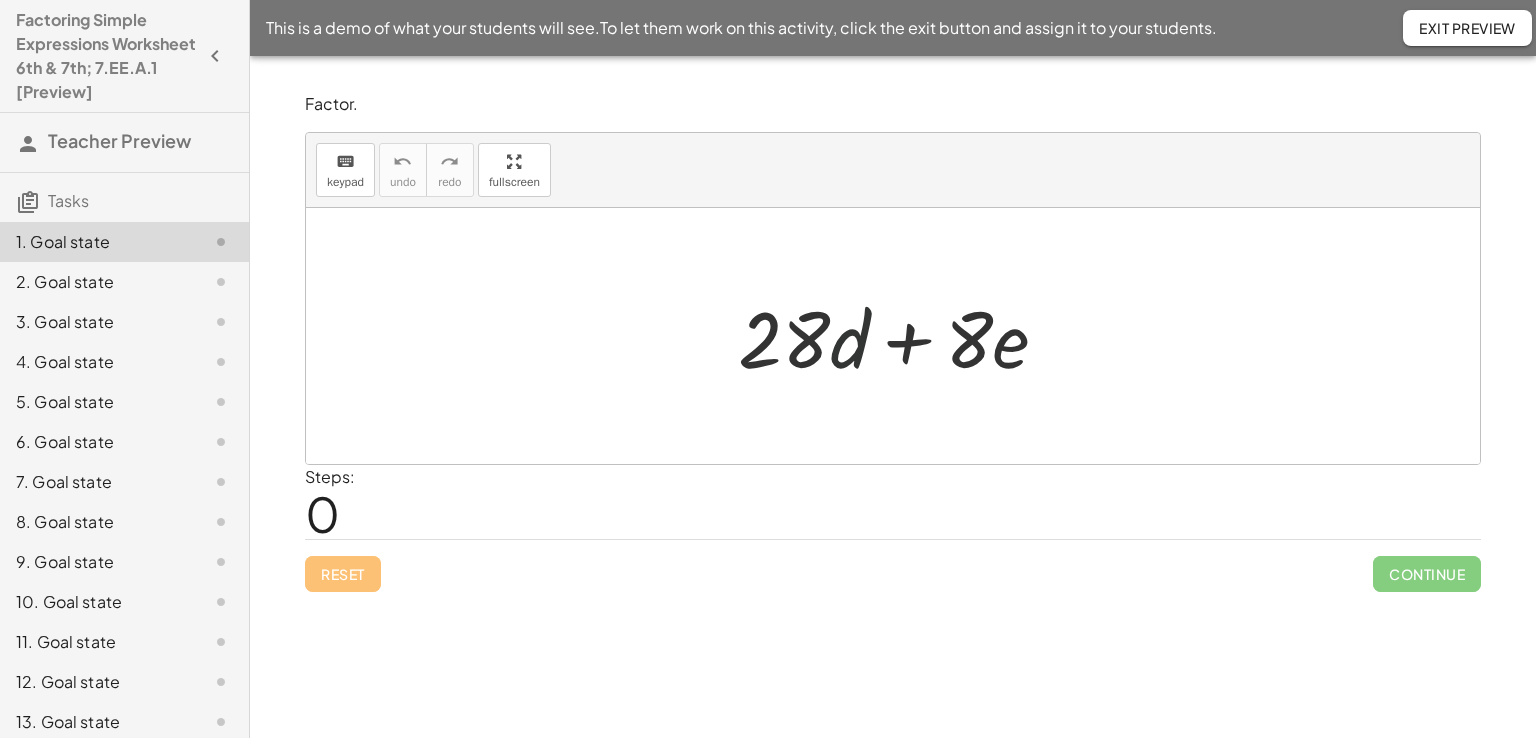click at bounding box center (901, 336) 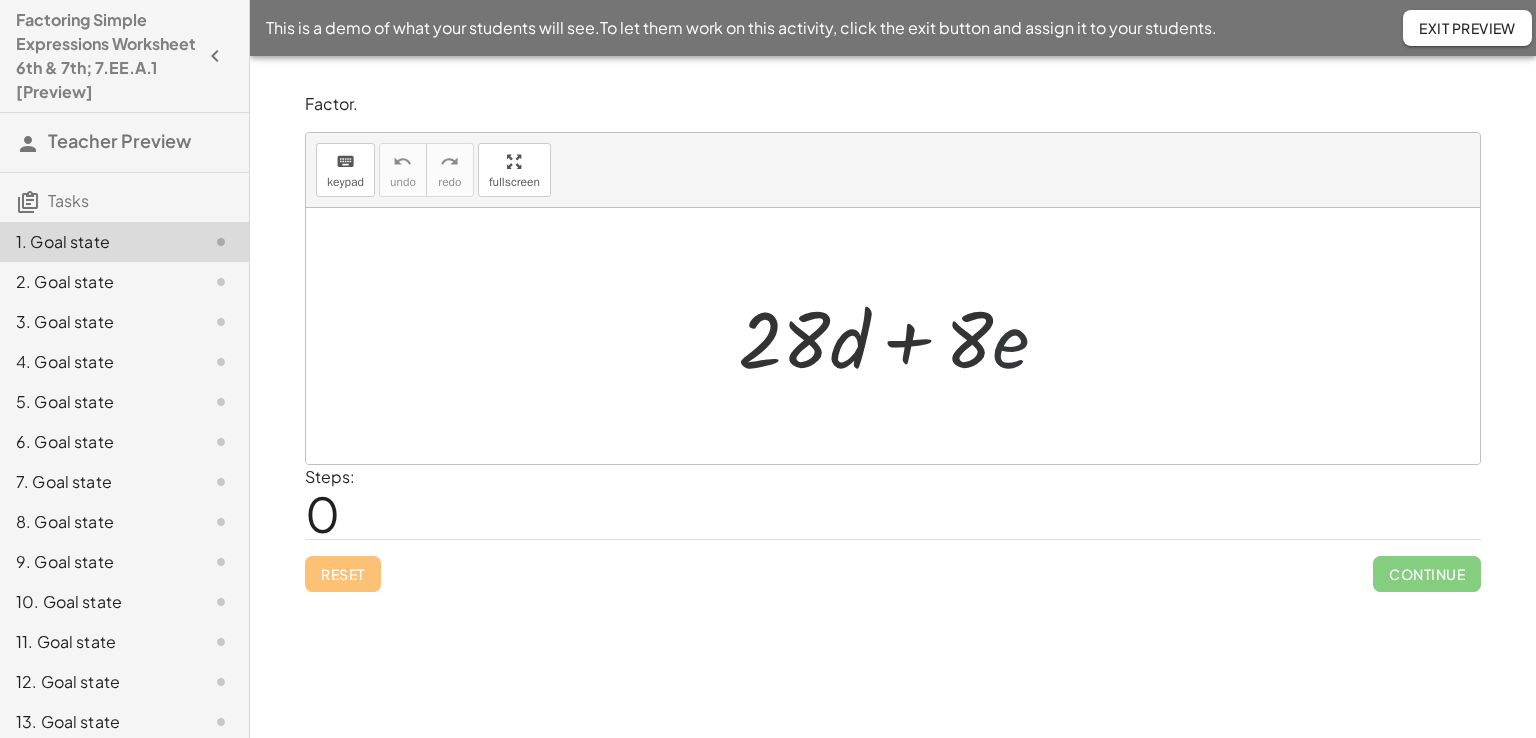 click at bounding box center [901, 336] 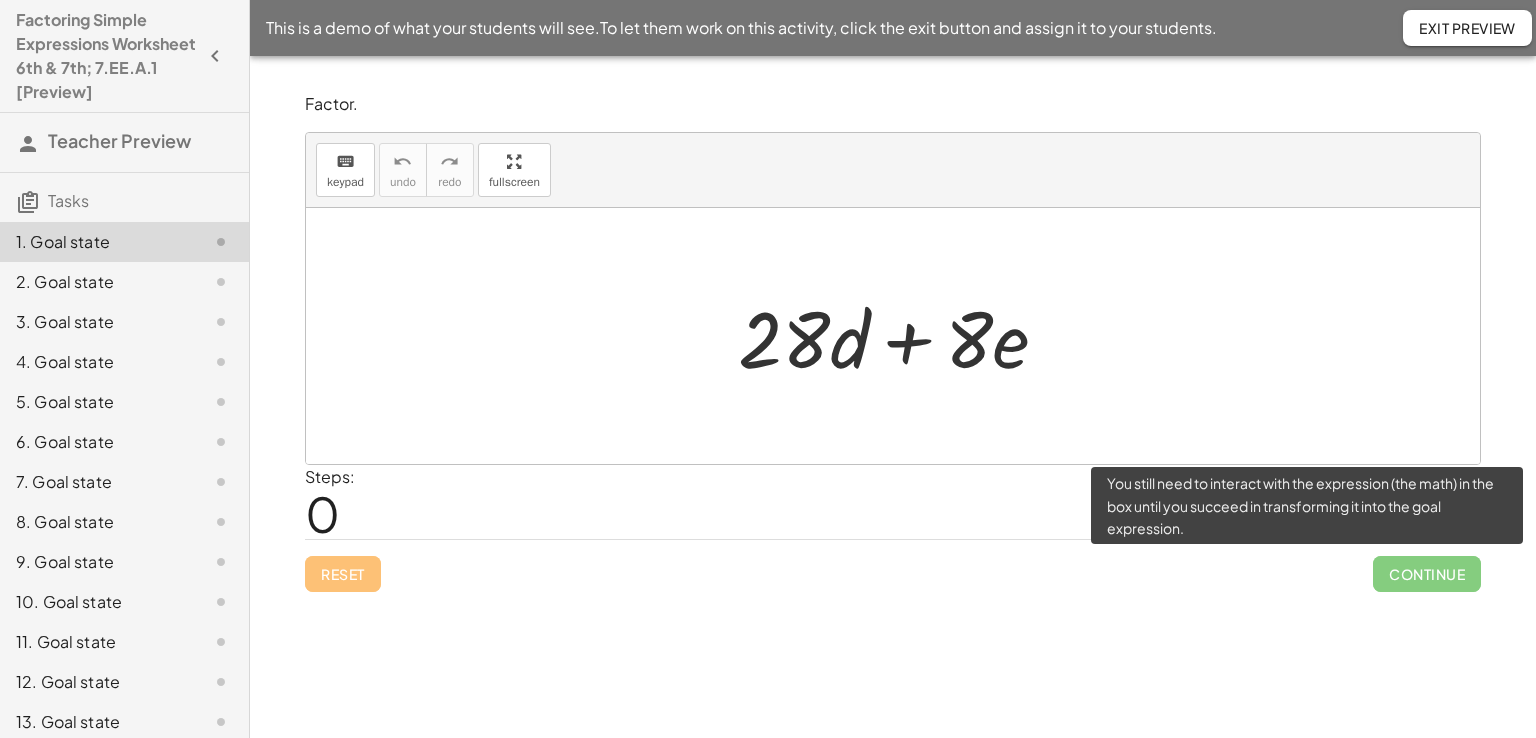 click on "Continue" 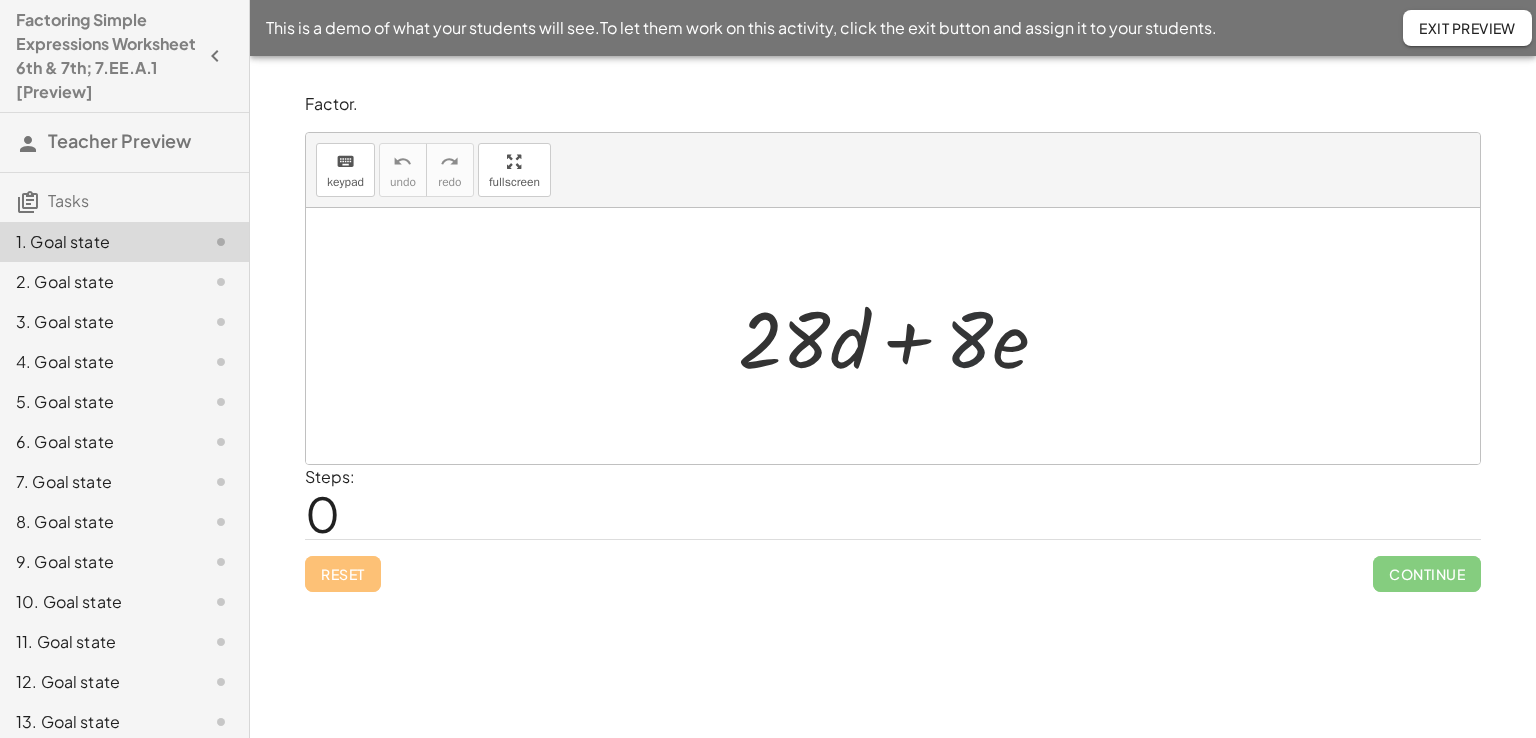 click at bounding box center (901, 336) 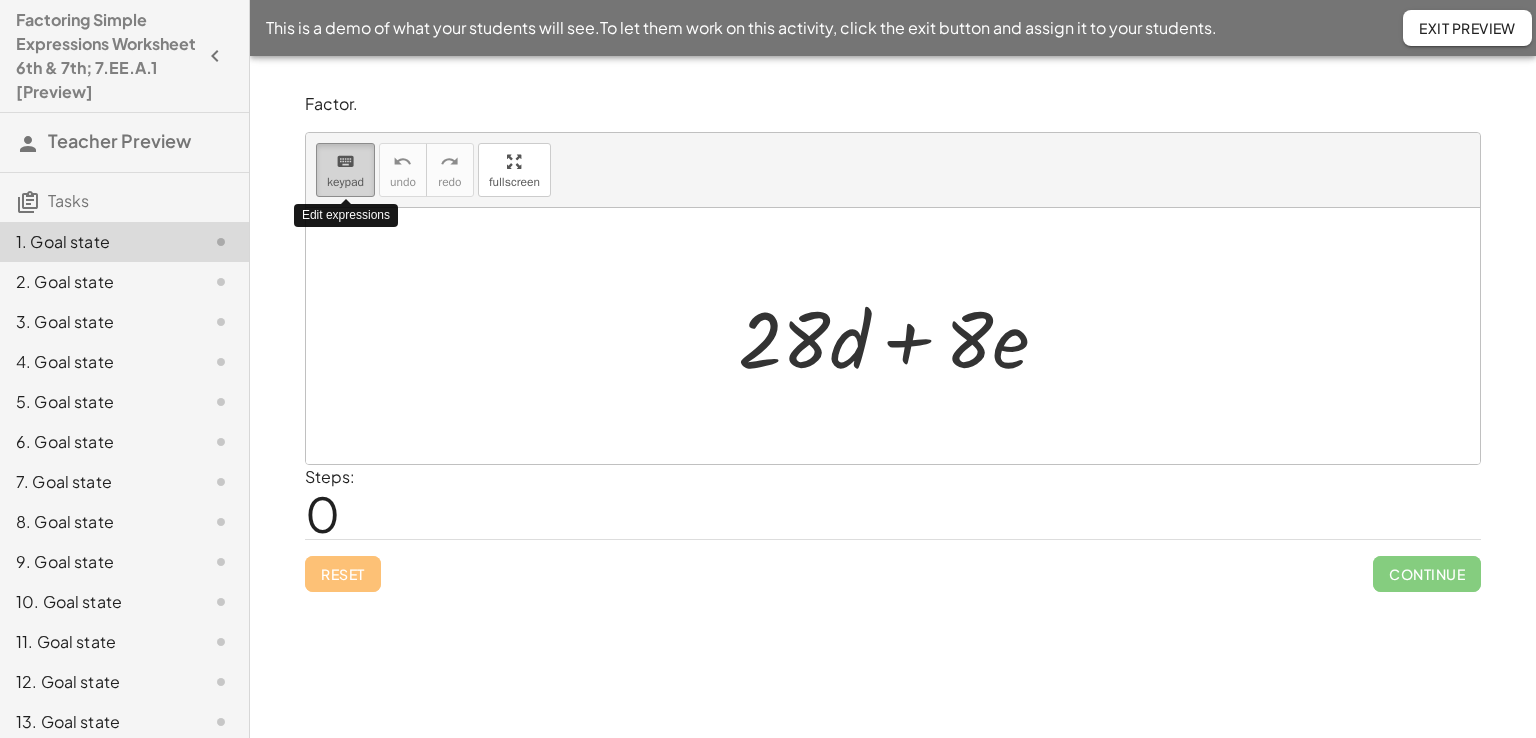 click on "keypad" at bounding box center [345, 182] 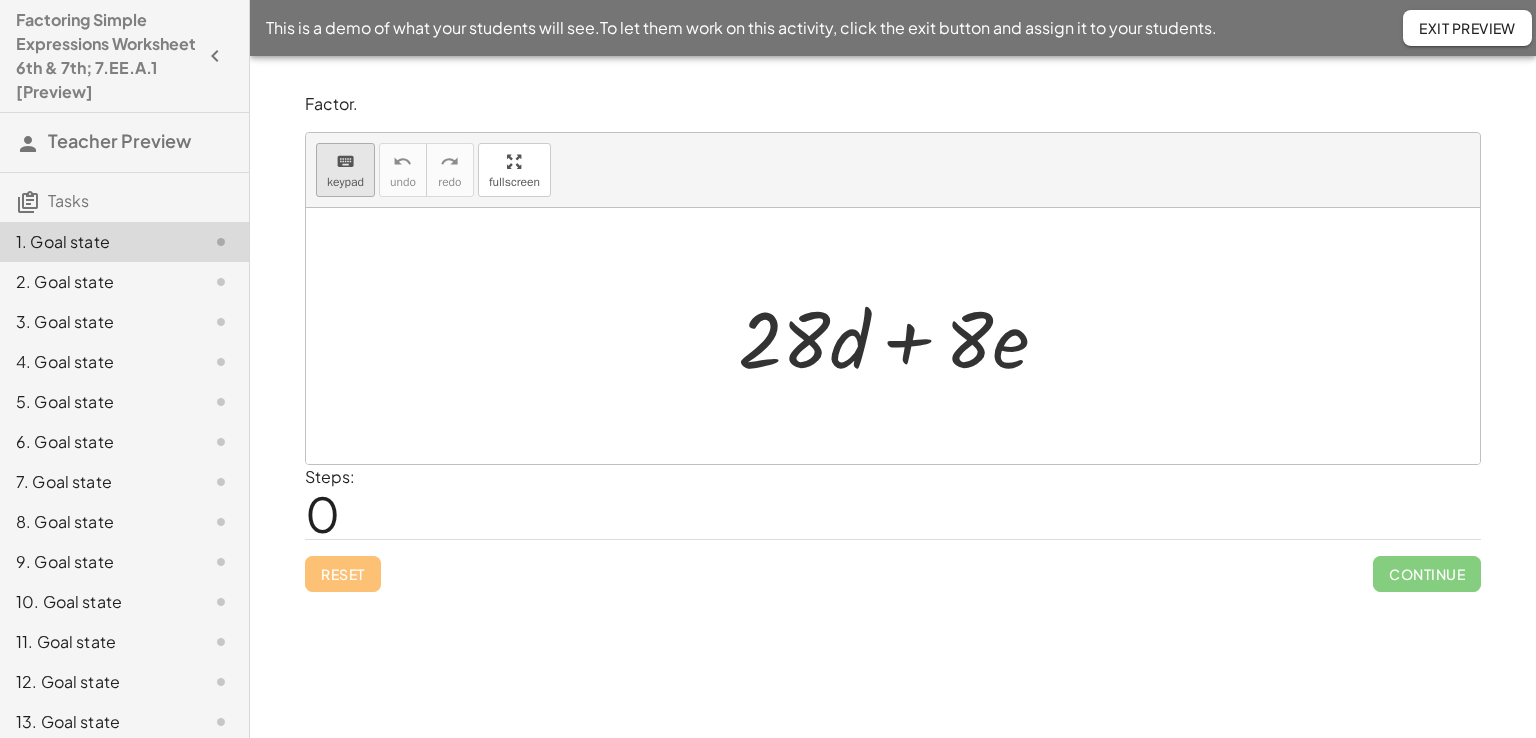 click on "keypad" at bounding box center [345, 182] 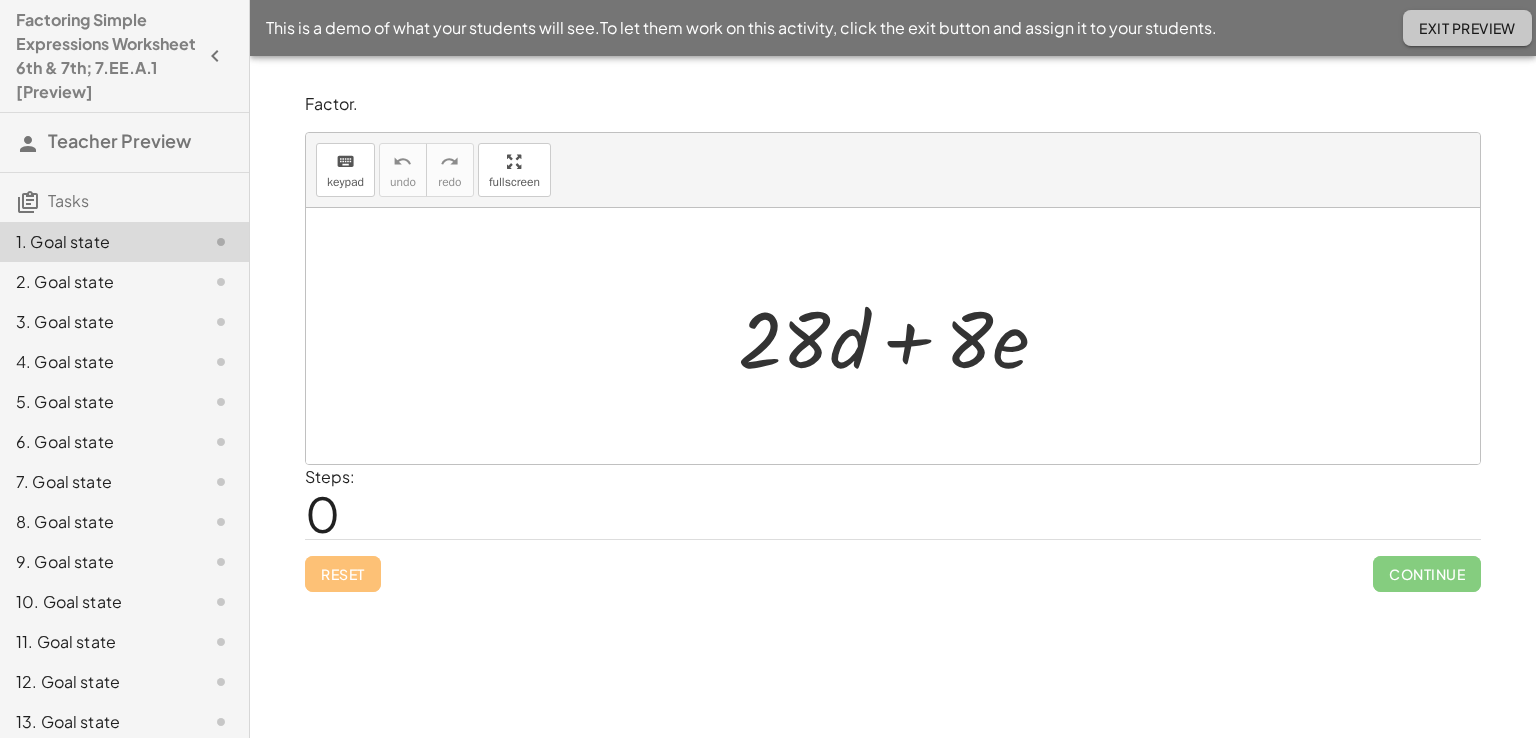 click on "Exit Preview" 